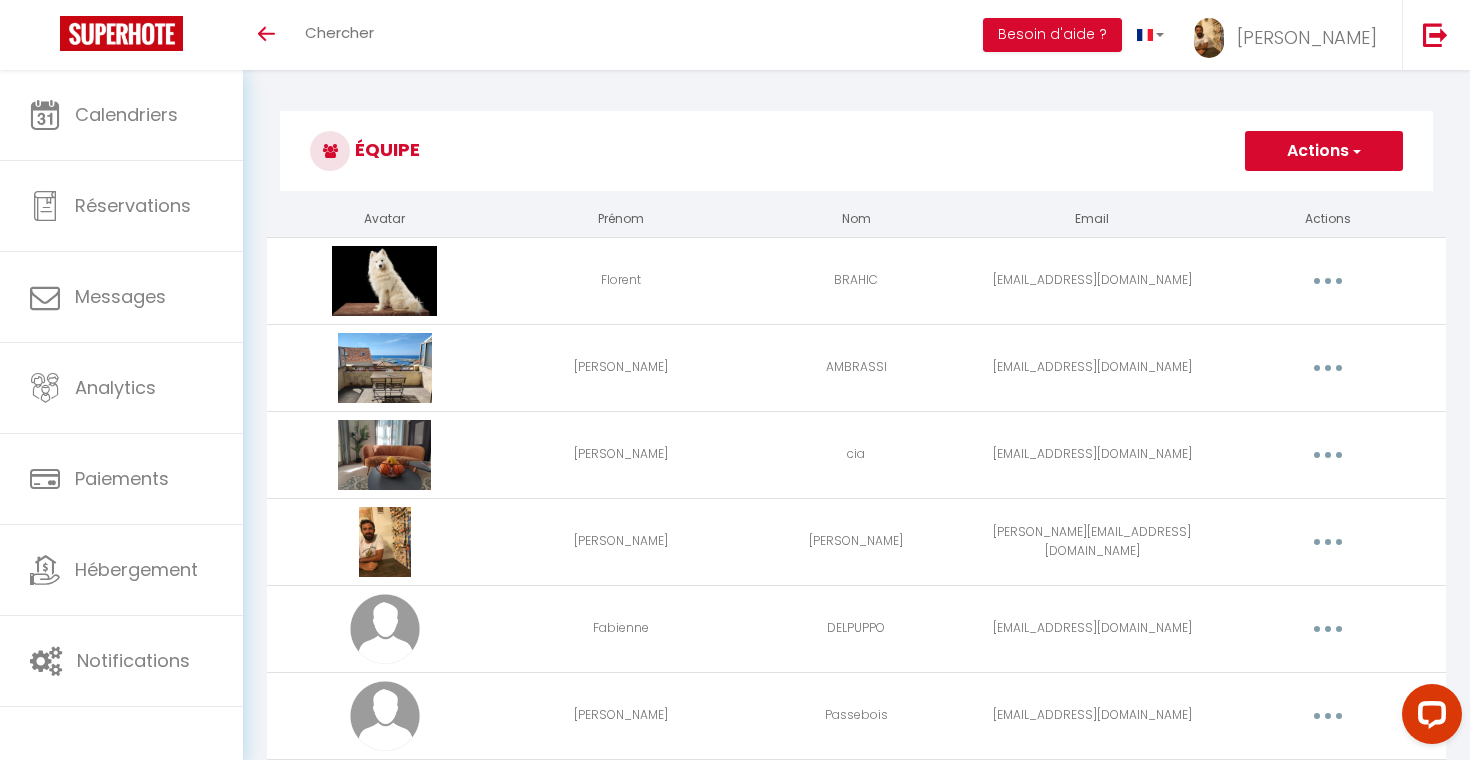 scroll, scrollTop: 0, scrollLeft: 0, axis: both 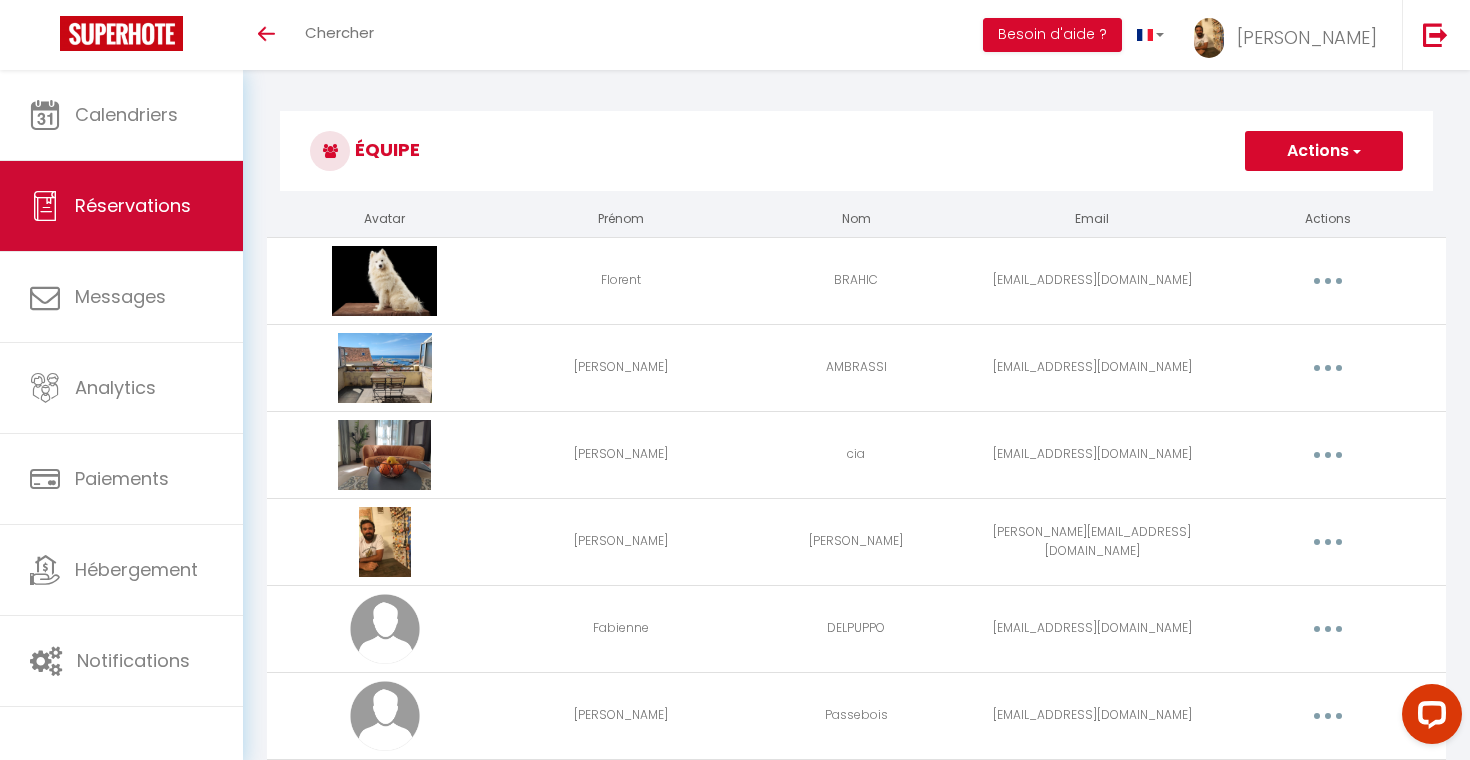 click on "Réservations" at bounding box center (133, 205) 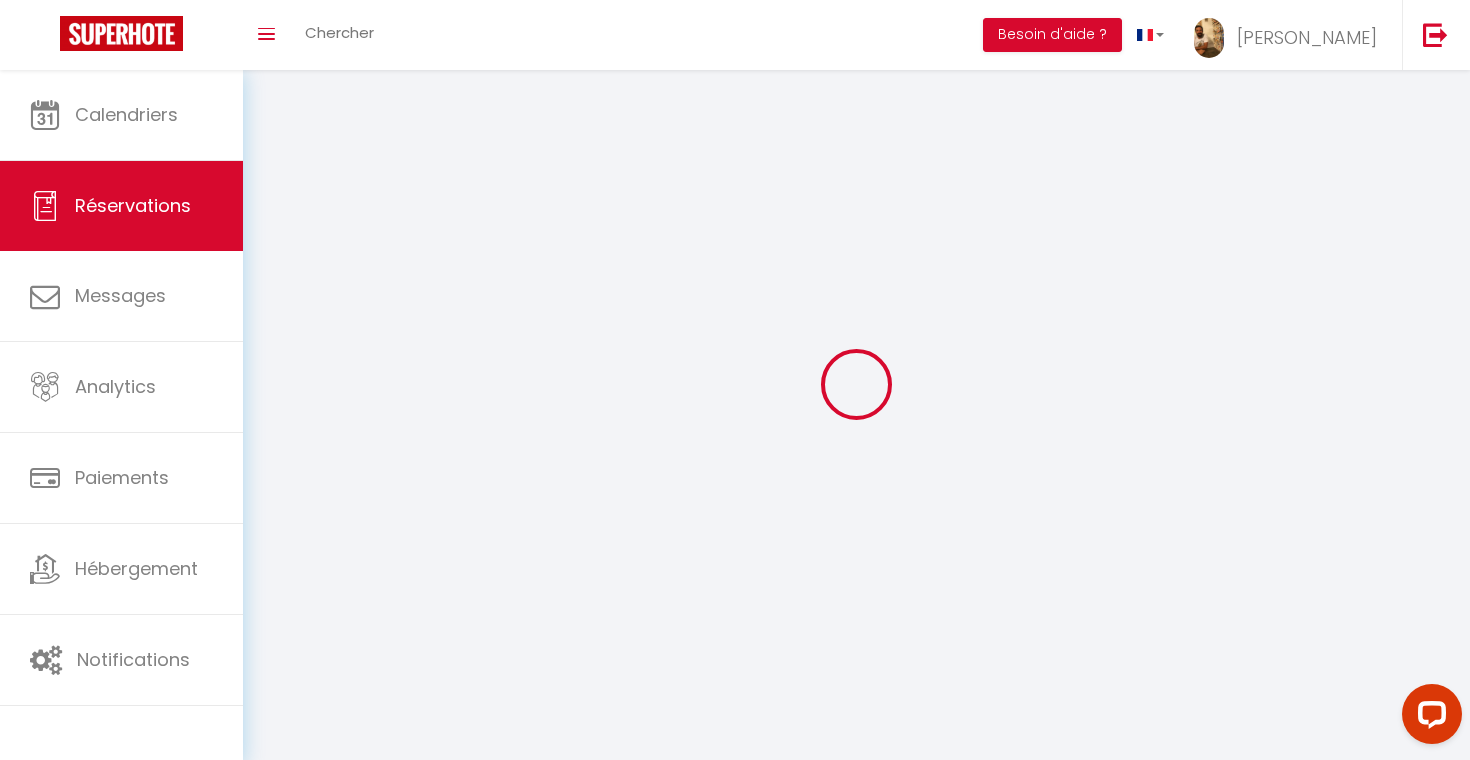 select on "all" 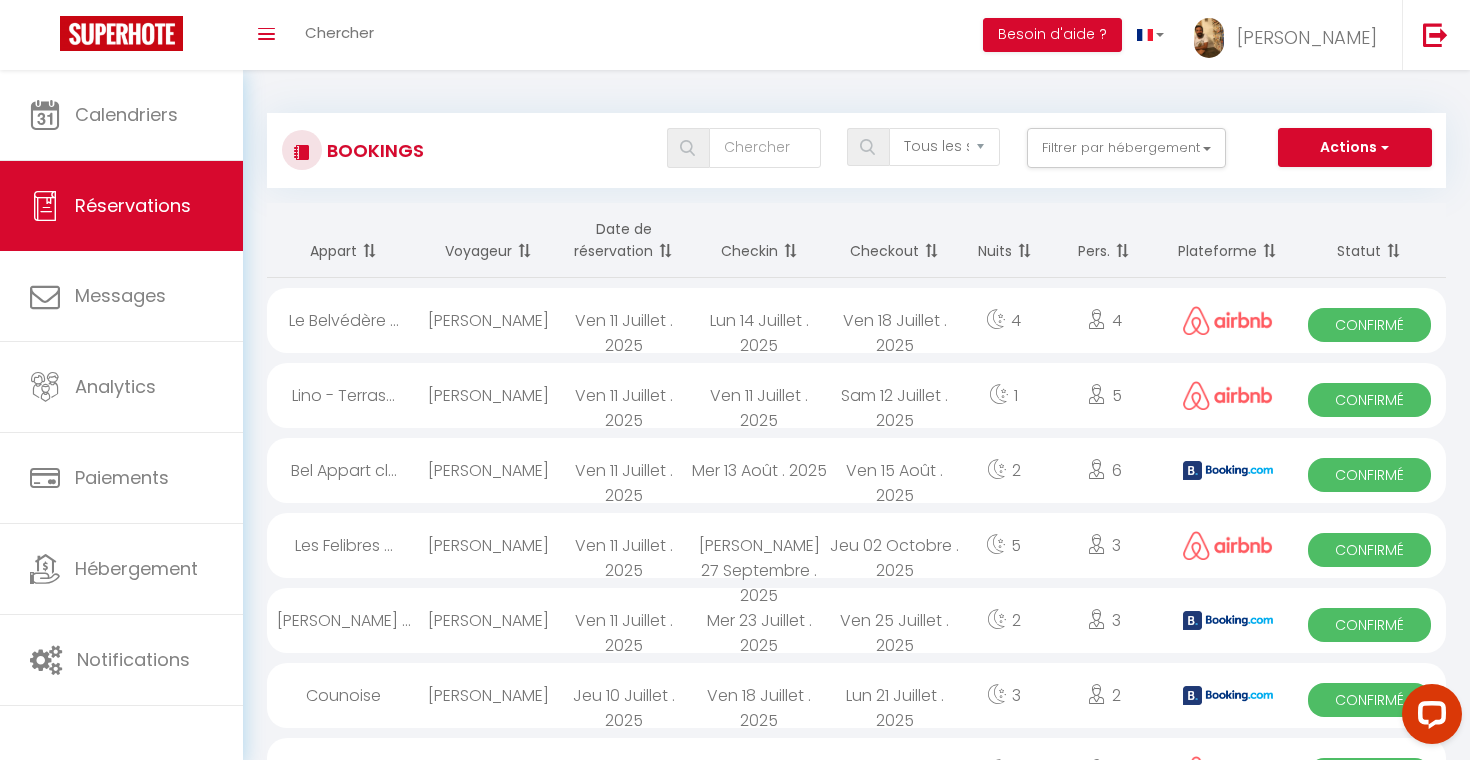 click at bounding box center (1228, 395) 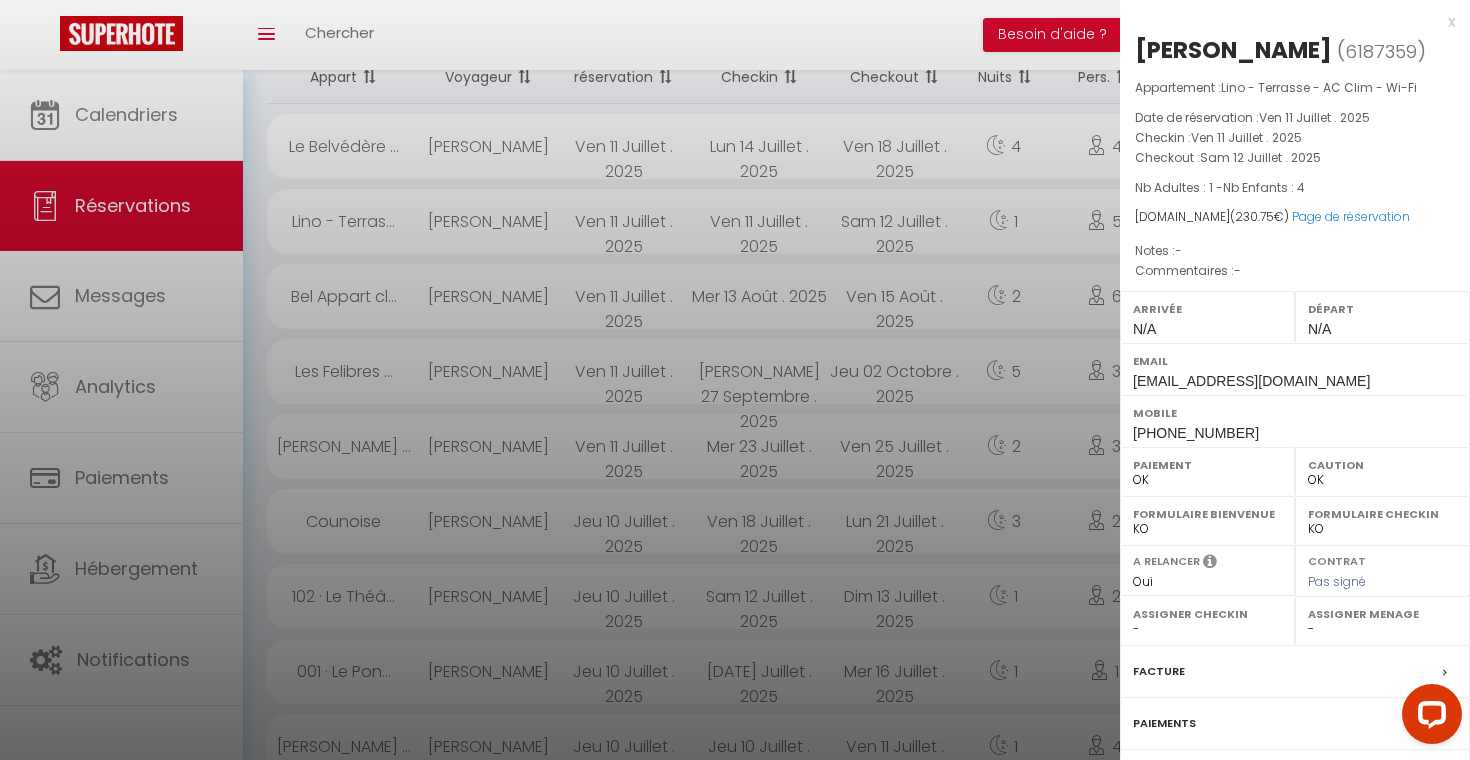 scroll, scrollTop: 176, scrollLeft: 0, axis: vertical 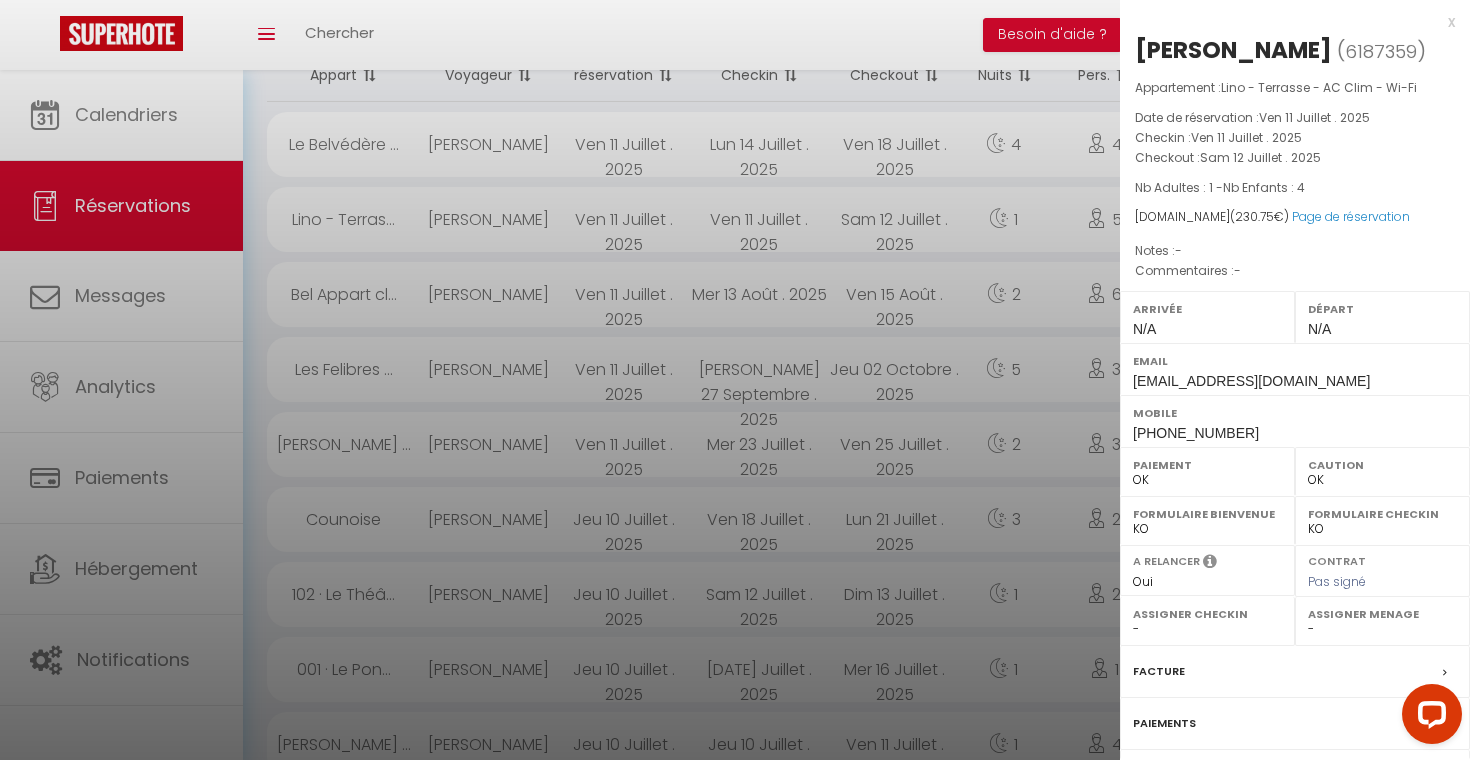 click on "x" at bounding box center (1287, 22) 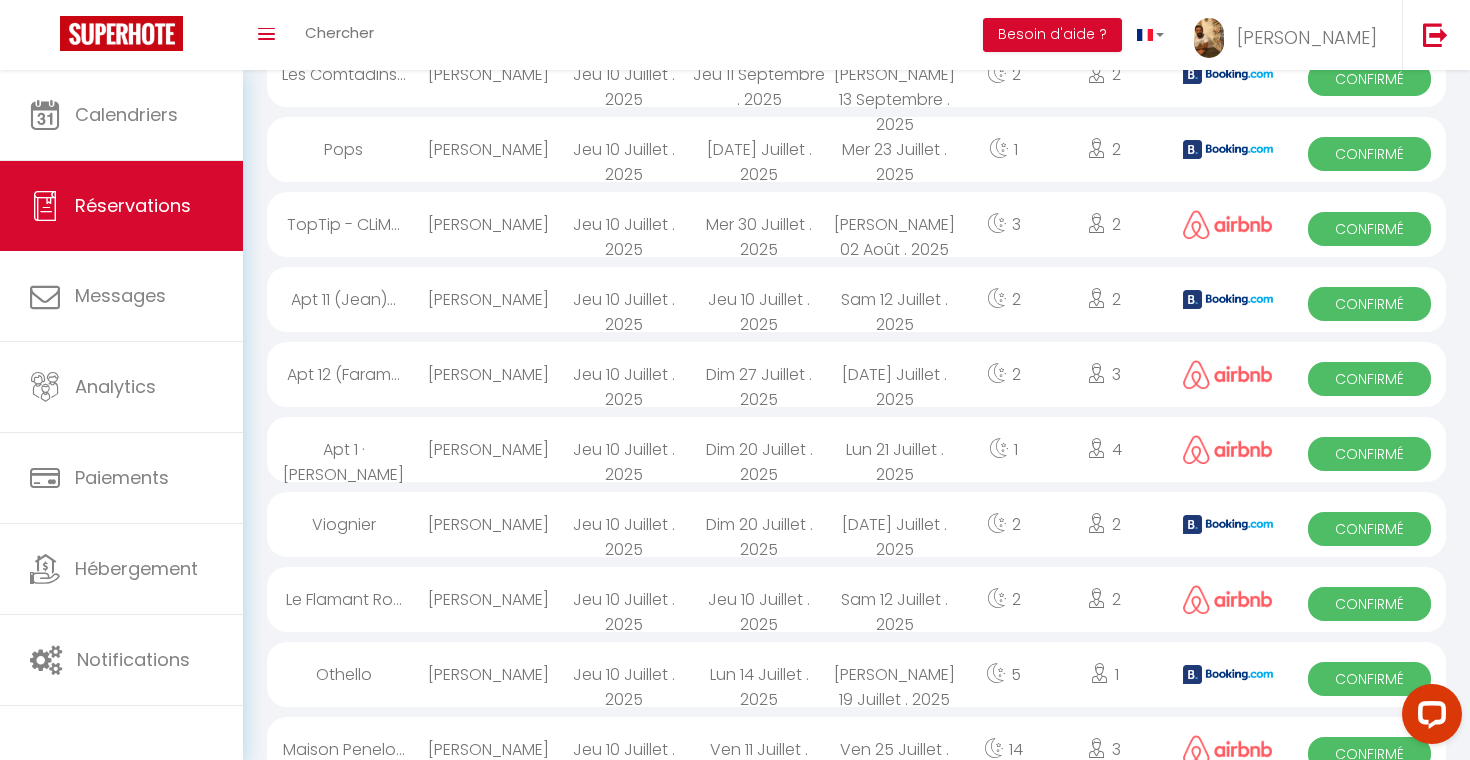 scroll, scrollTop: 1825, scrollLeft: 0, axis: vertical 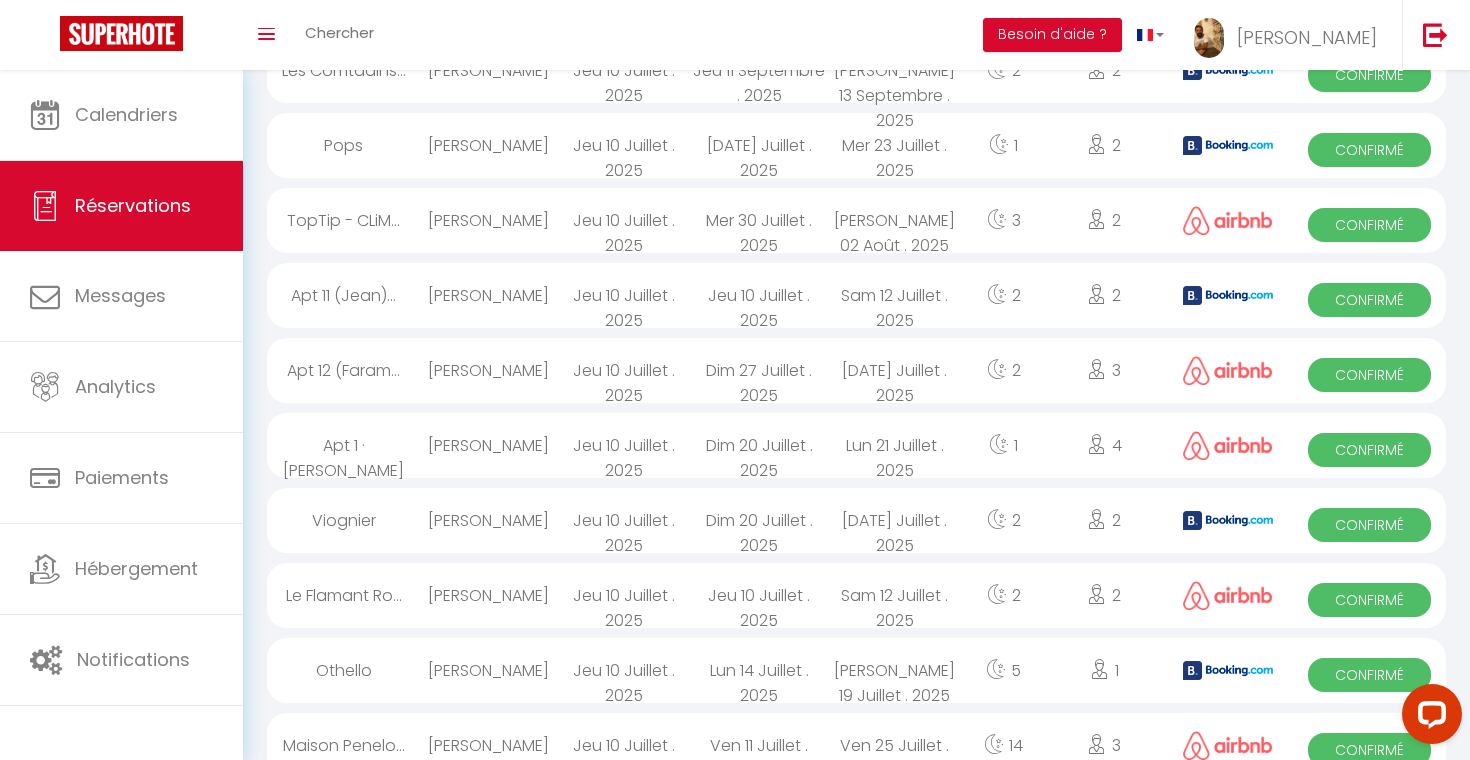 click on "Dim 20 Juillet . 2025" at bounding box center [759, 445] 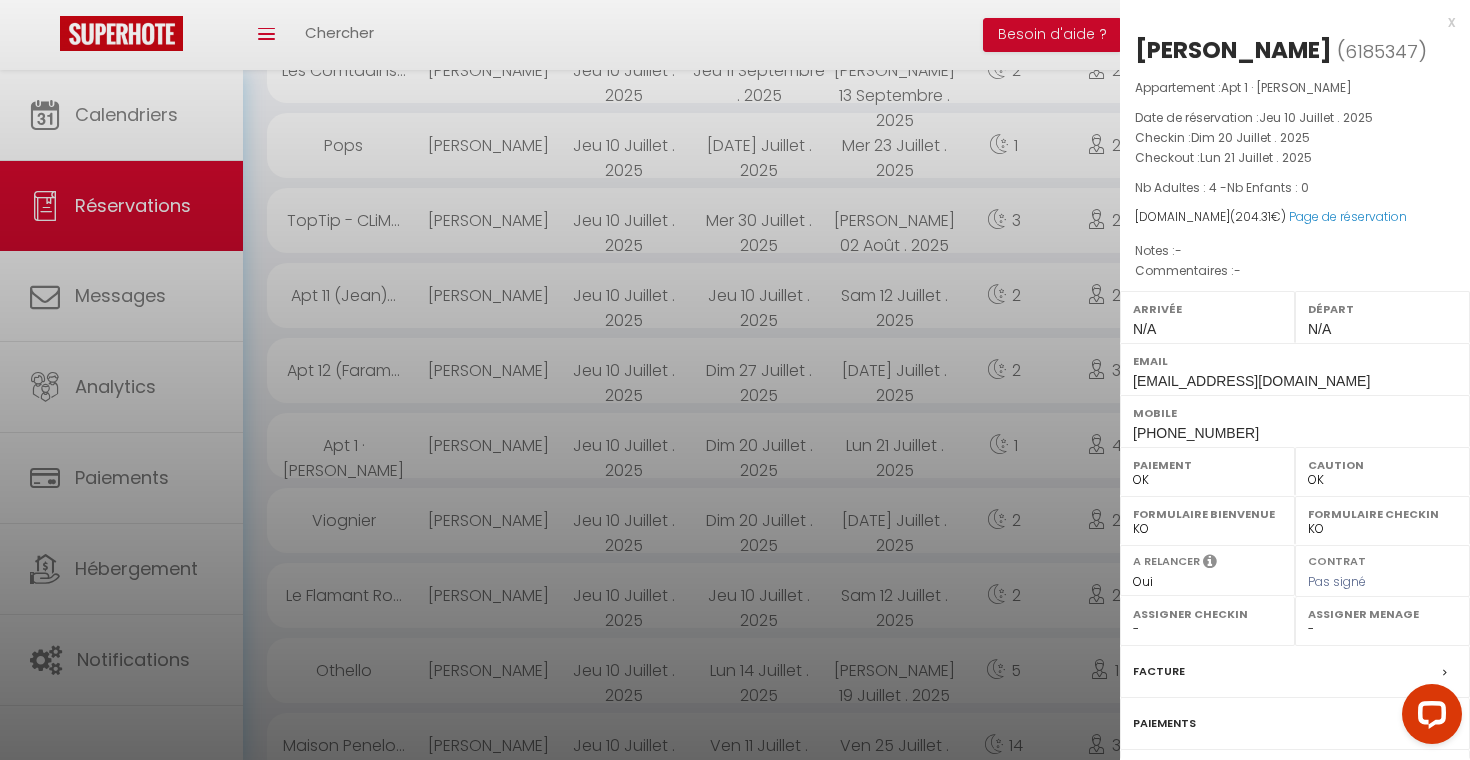 click on "x" at bounding box center (1287, 22) 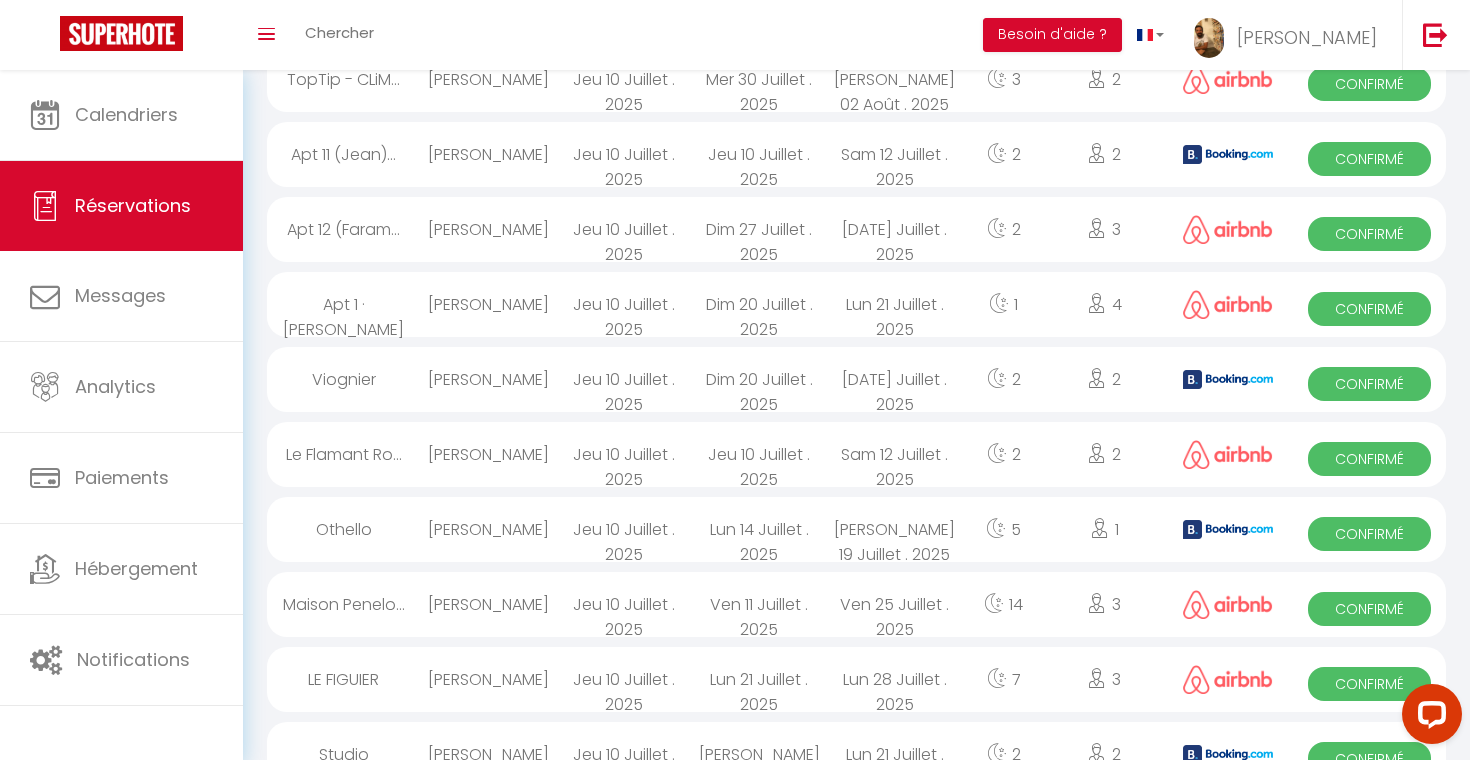scroll, scrollTop: 1971, scrollLeft: 0, axis: vertical 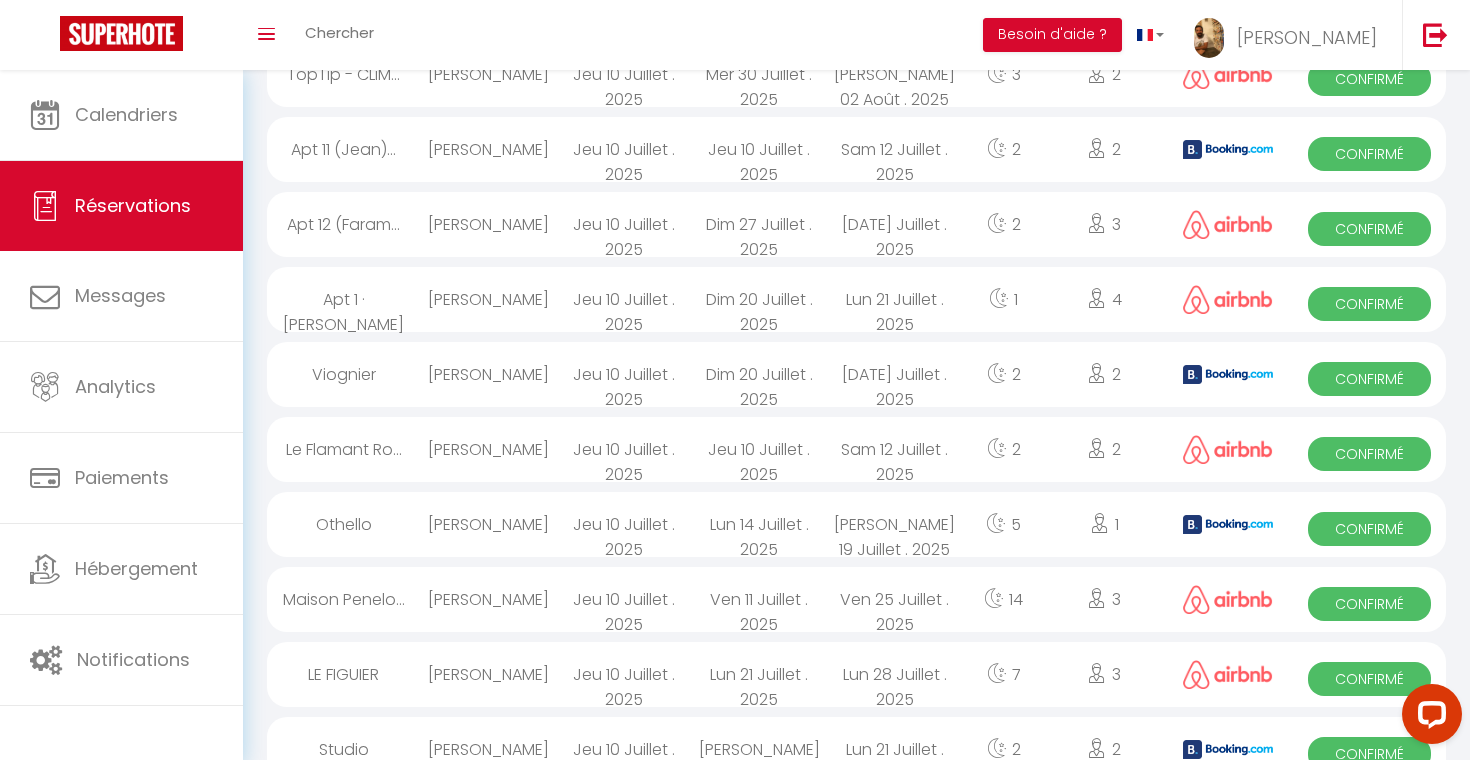 click on "[PERSON_NAME] 19 Juillet . 2025" at bounding box center [895, 524] 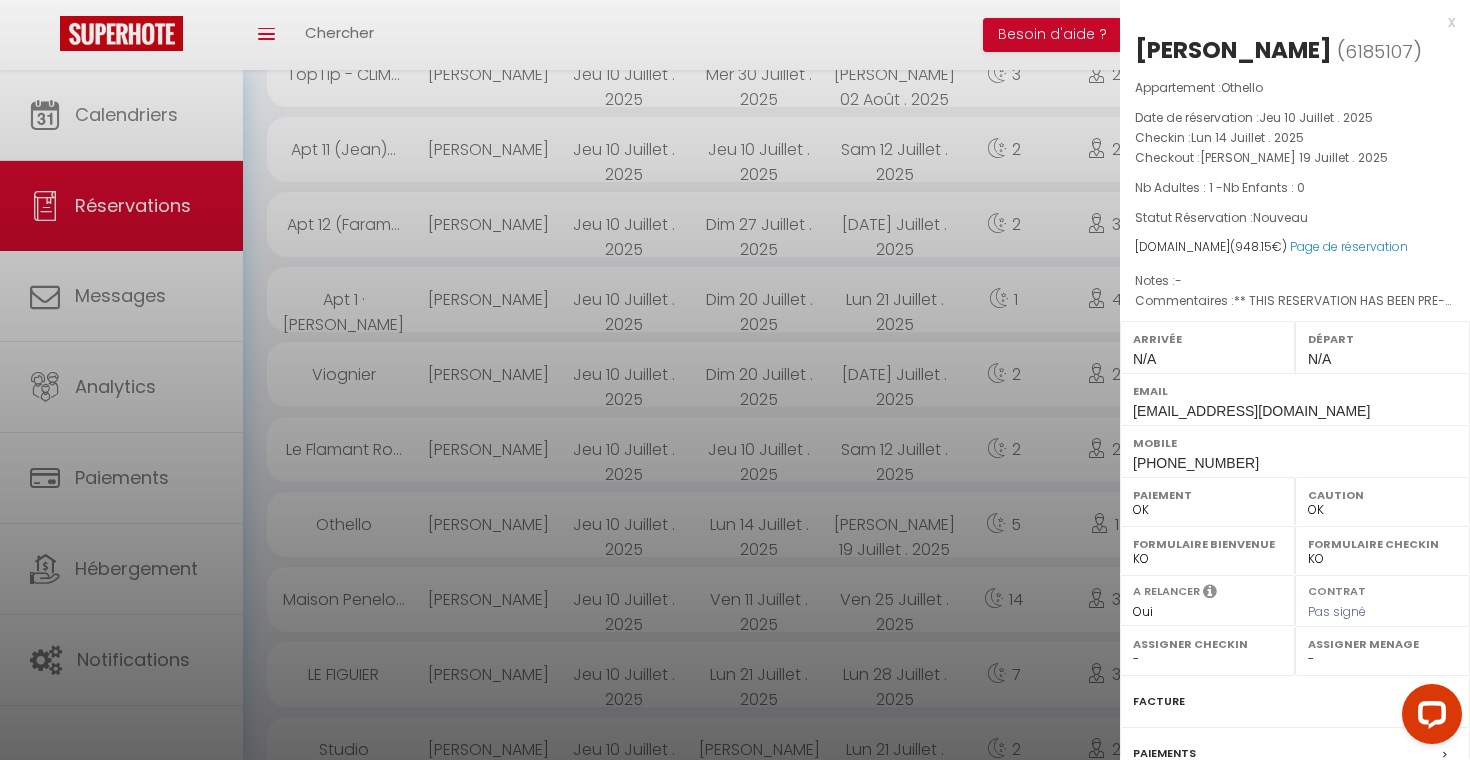 click on "x" at bounding box center [1287, 22] 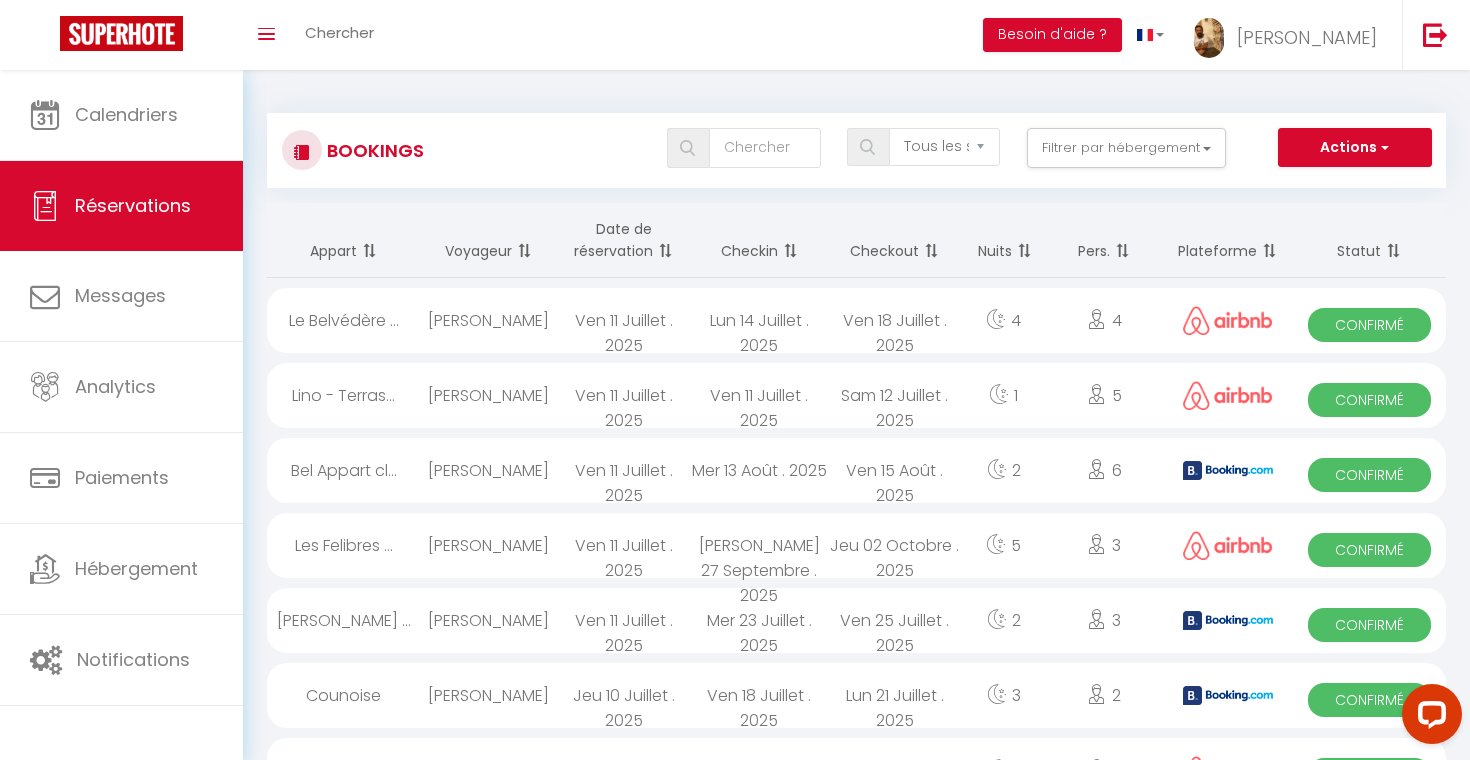 scroll, scrollTop: 0, scrollLeft: 0, axis: both 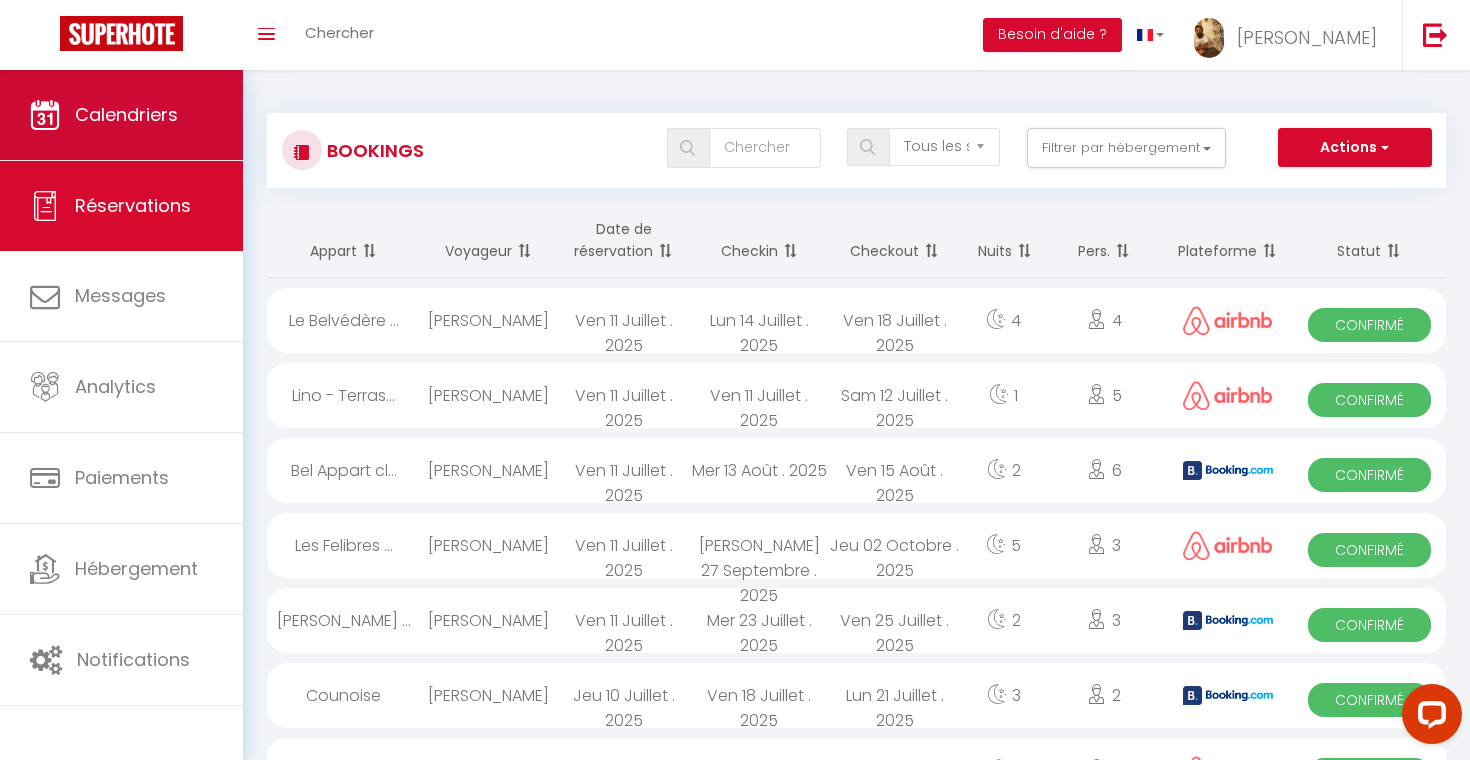 click on "Calendriers" at bounding box center [121, 115] 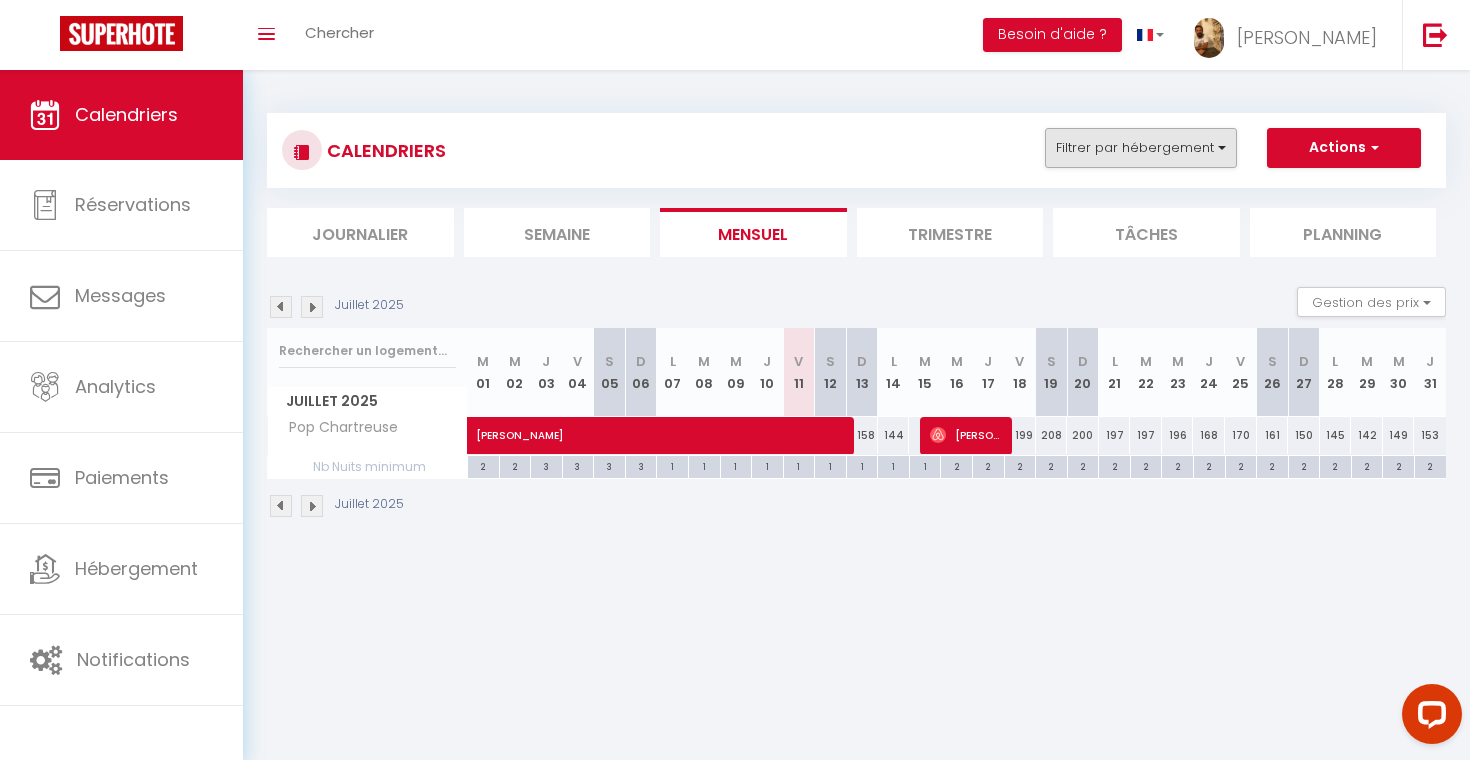 click on "Filtrer par hébergement" at bounding box center (1141, 148) 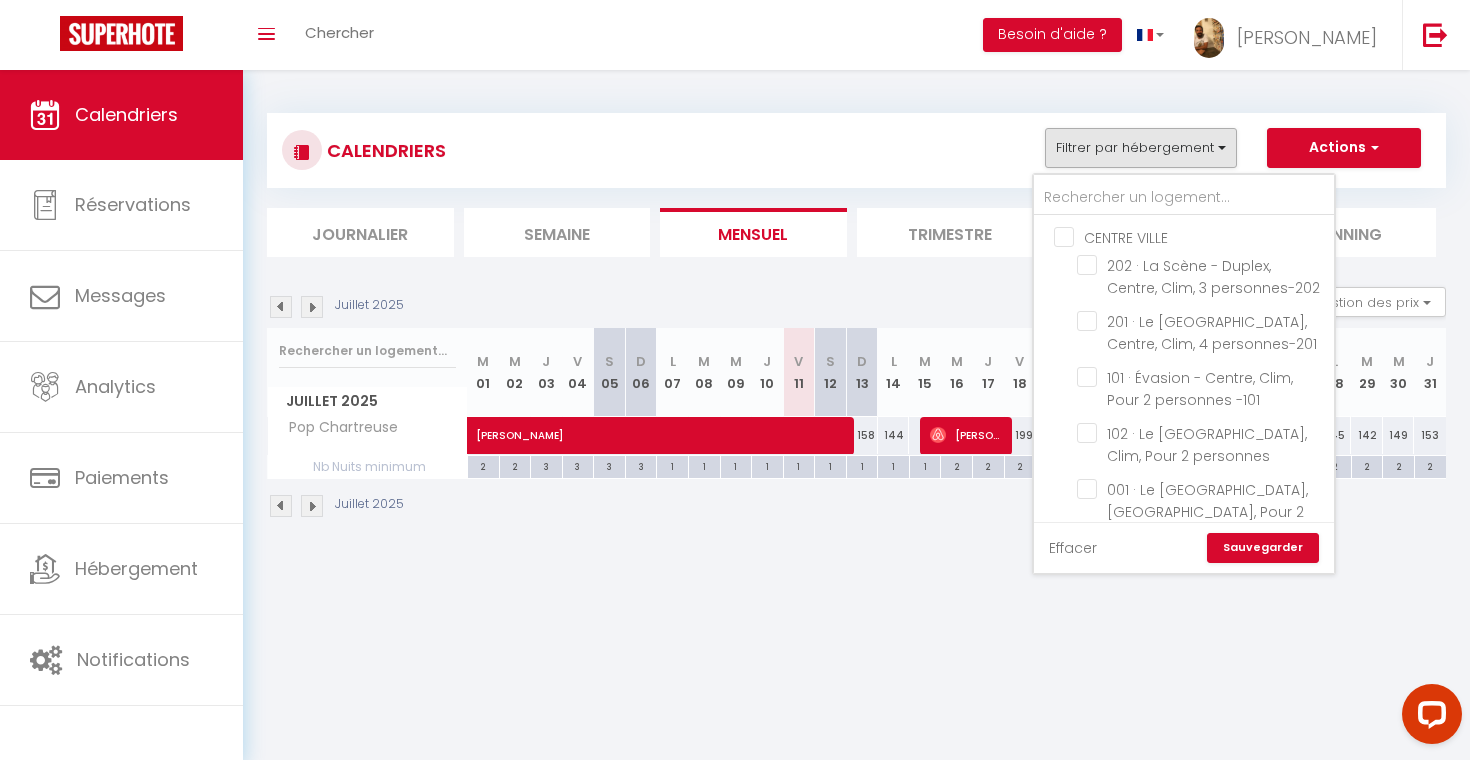 click on "Effacer" at bounding box center [1073, 548] 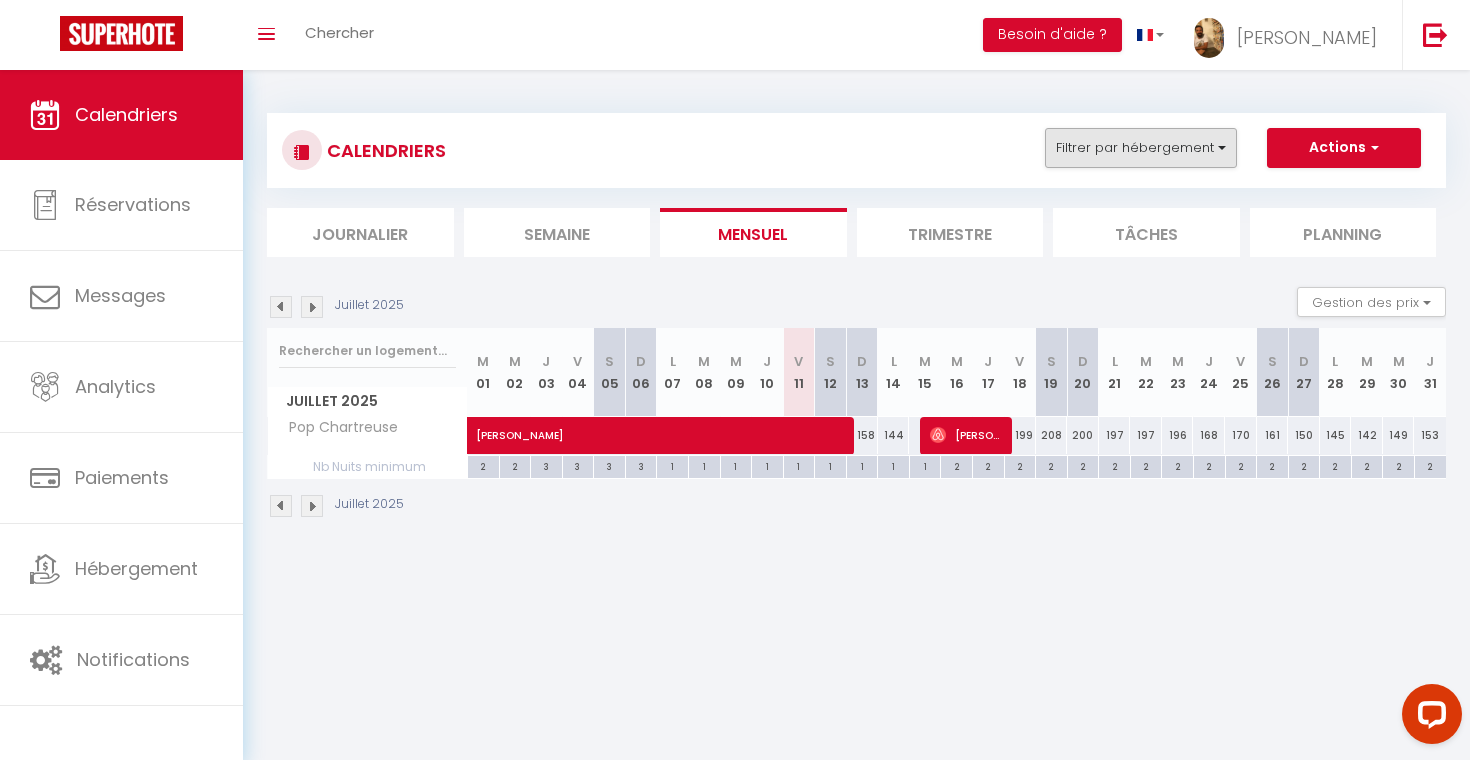click on "Filtrer par hébergement" at bounding box center (1141, 148) 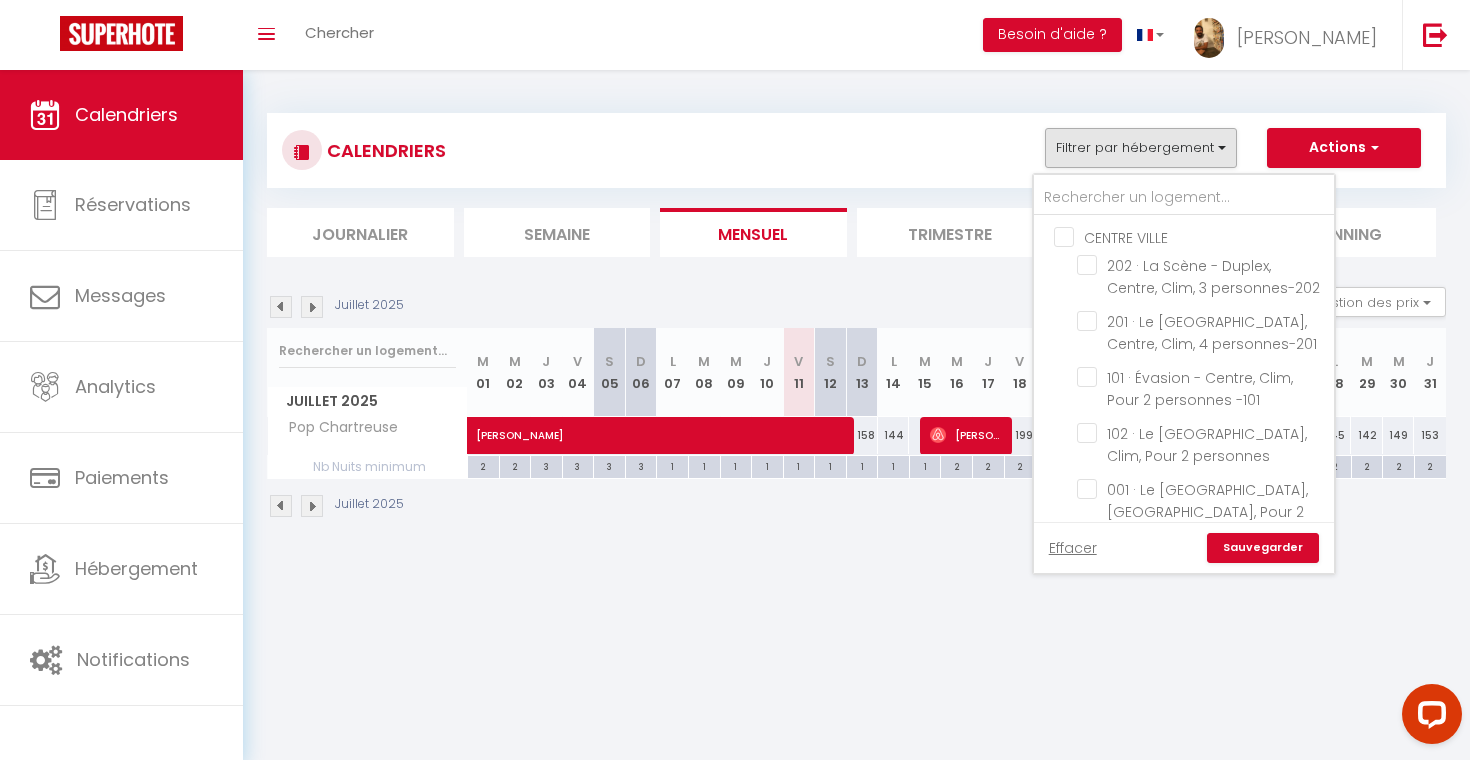 click on "CENTRE VILLE" at bounding box center (1204, 236) 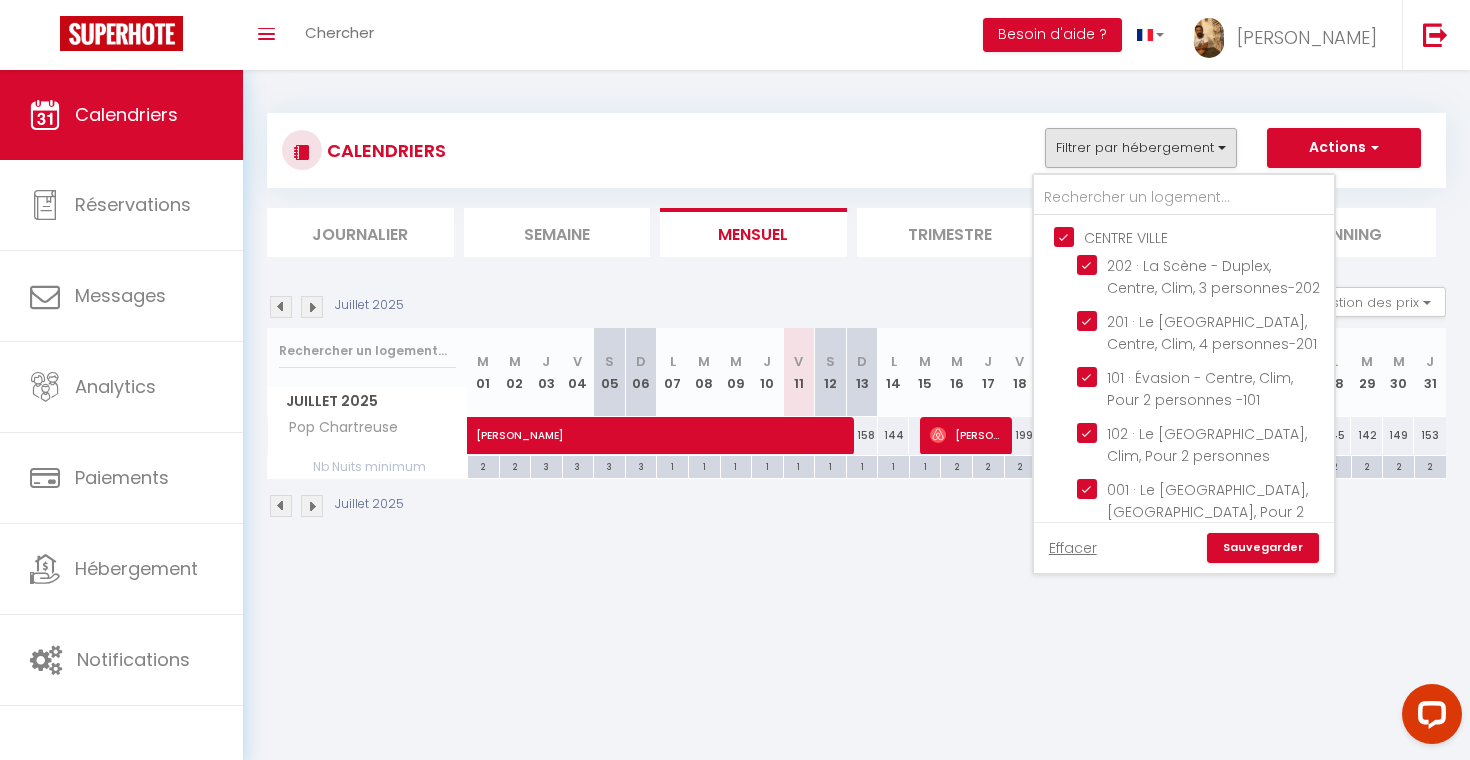 click on "Sauvegarder" at bounding box center [1263, 548] 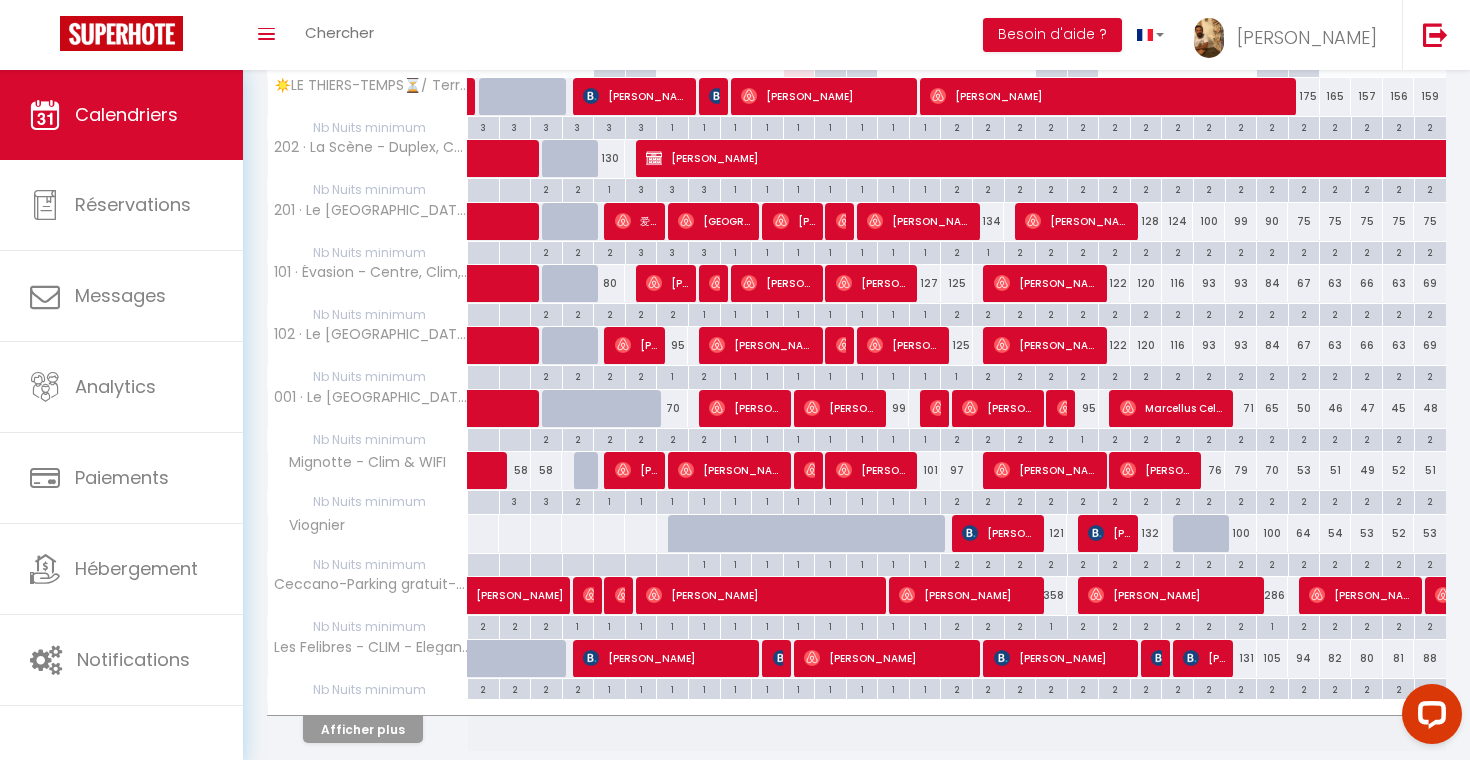 scroll, scrollTop: 341, scrollLeft: 0, axis: vertical 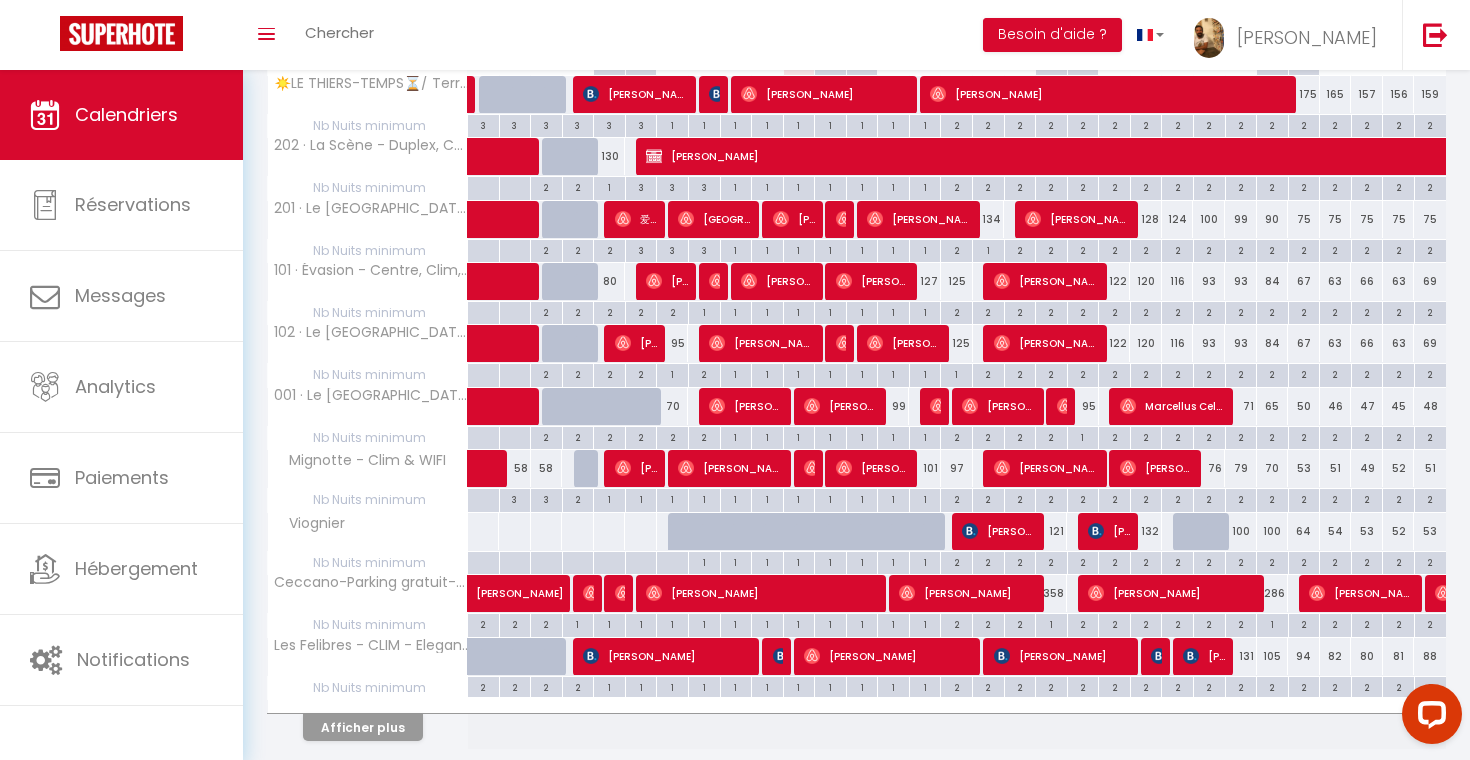 click on "Afficher plus" at bounding box center (363, 727) 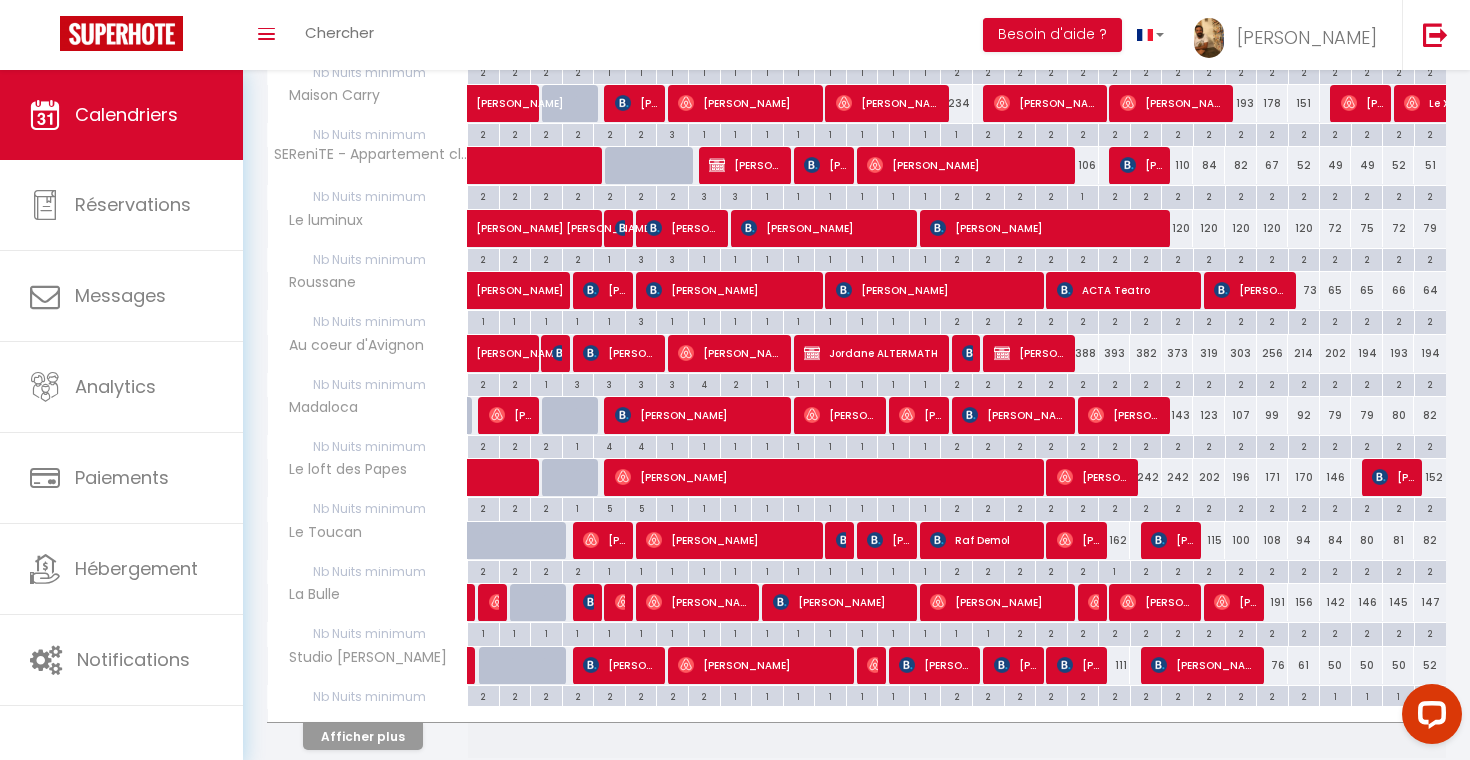 scroll, scrollTop: 968, scrollLeft: 0, axis: vertical 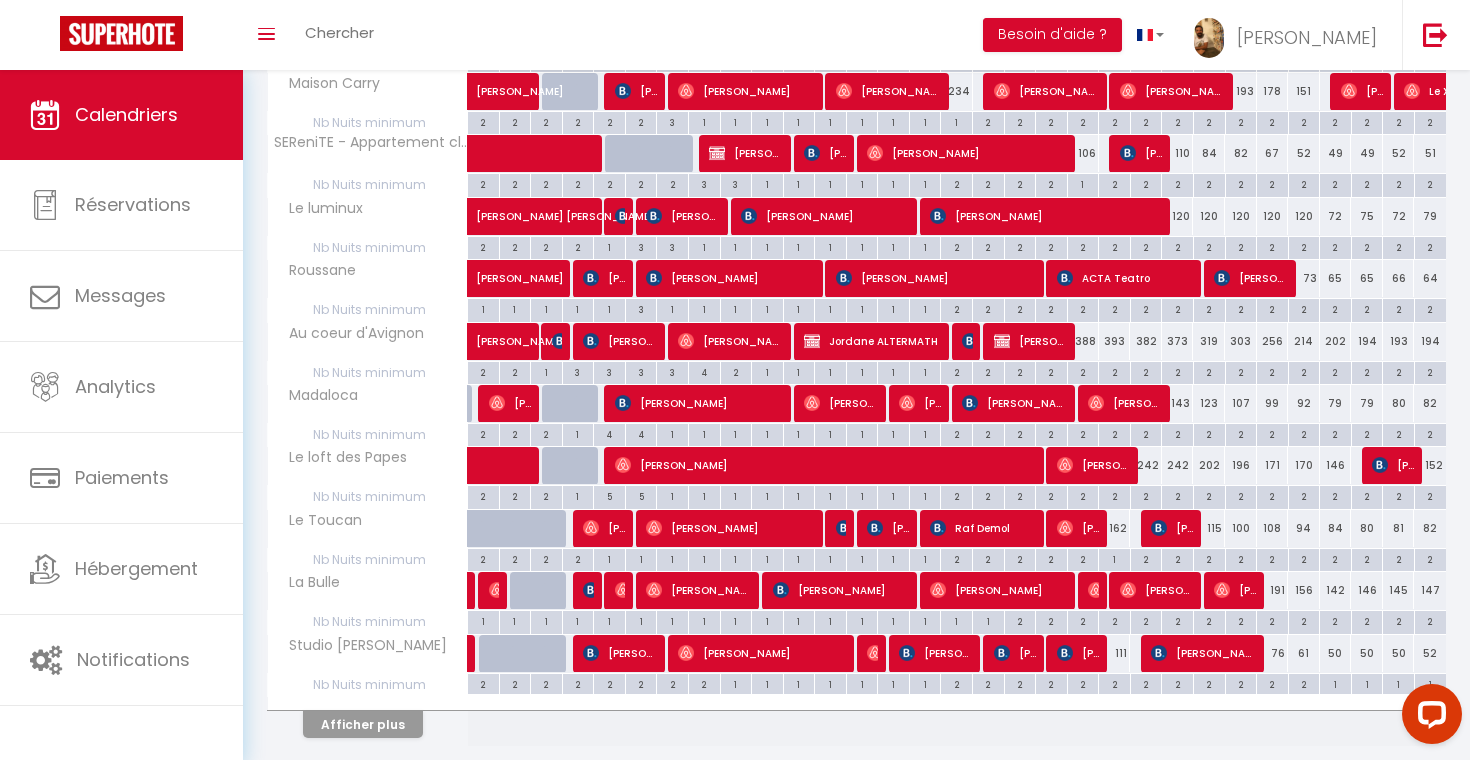 click on "Afficher plus" at bounding box center [363, 724] 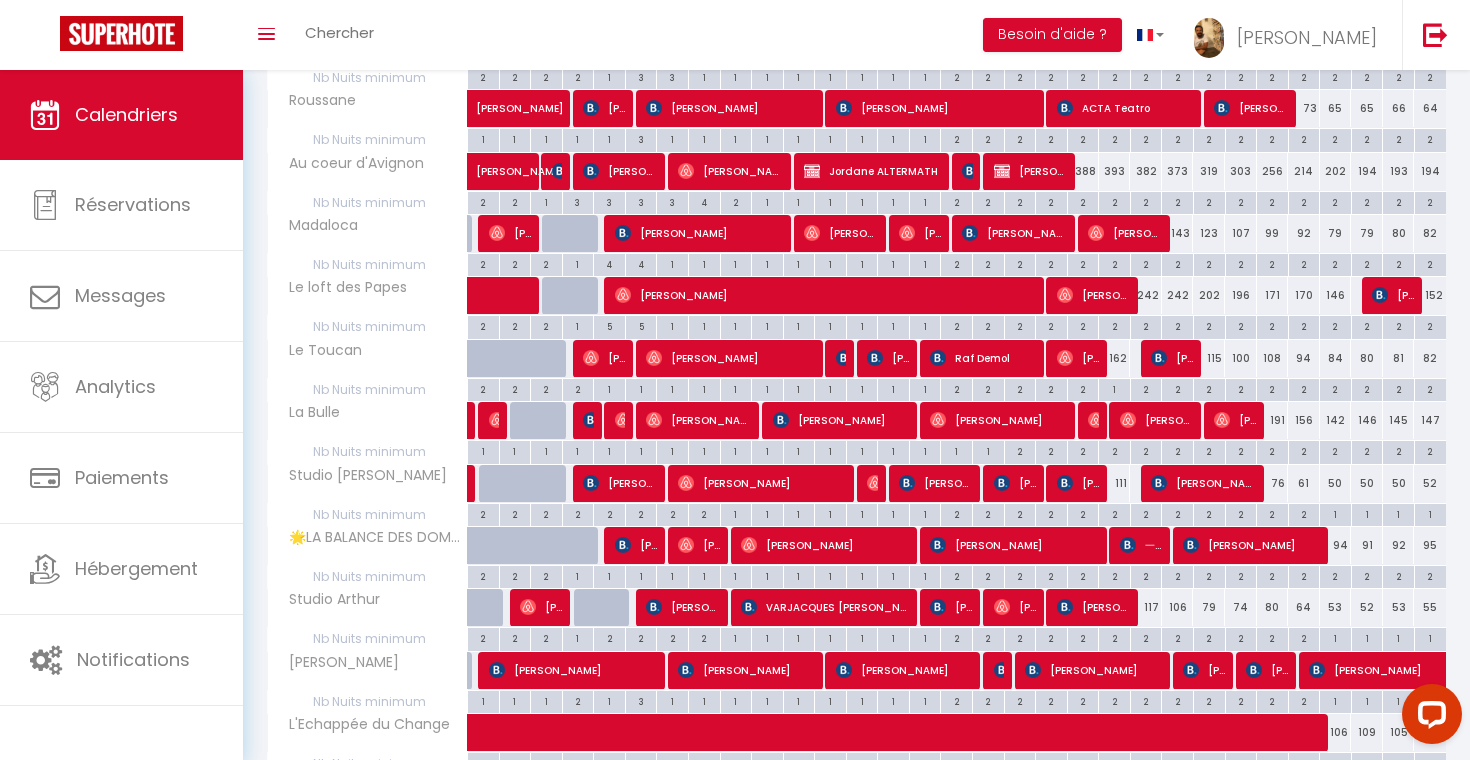 scroll, scrollTop: 1148, scrollLeft: 0, axis: vertical 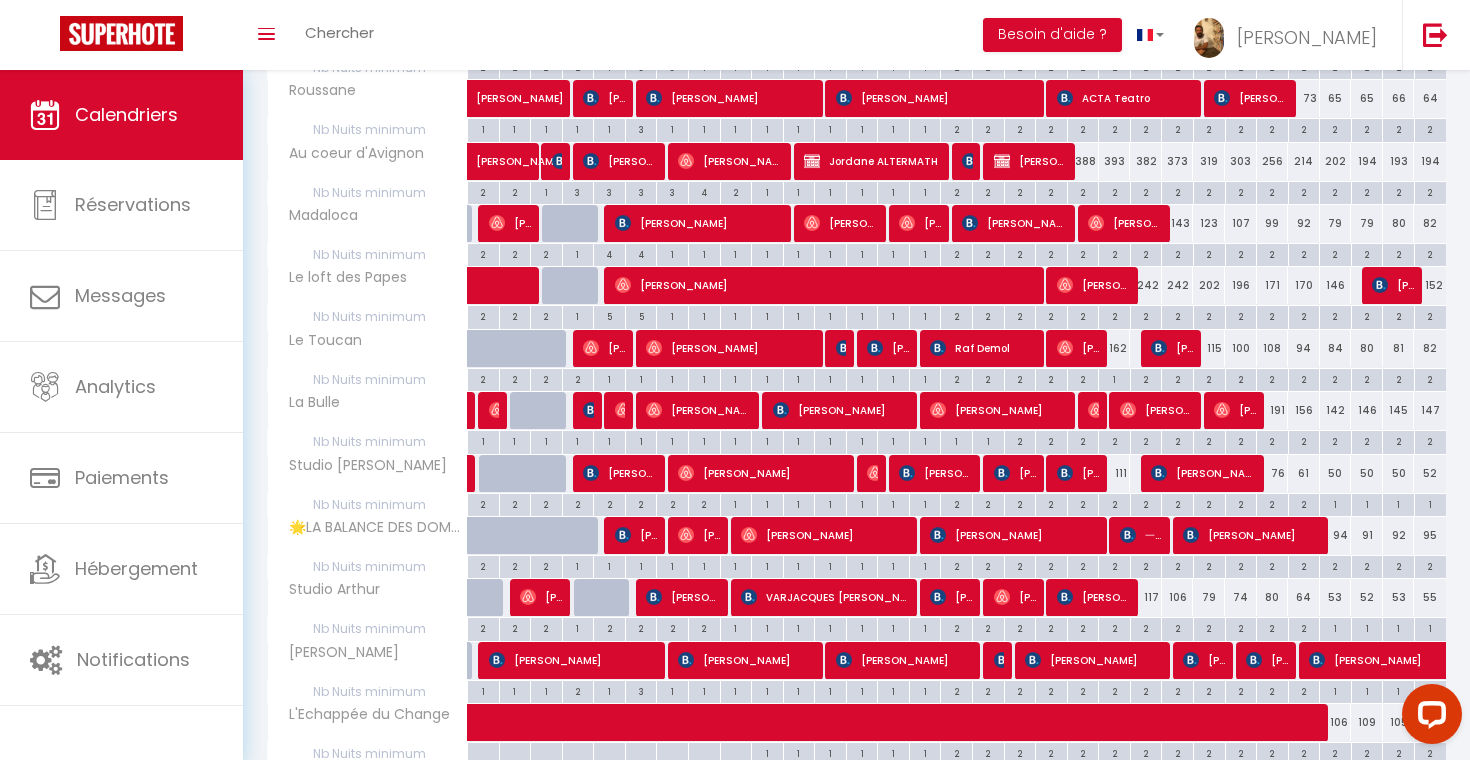 click on "2" at bounding box center (1114, 503) 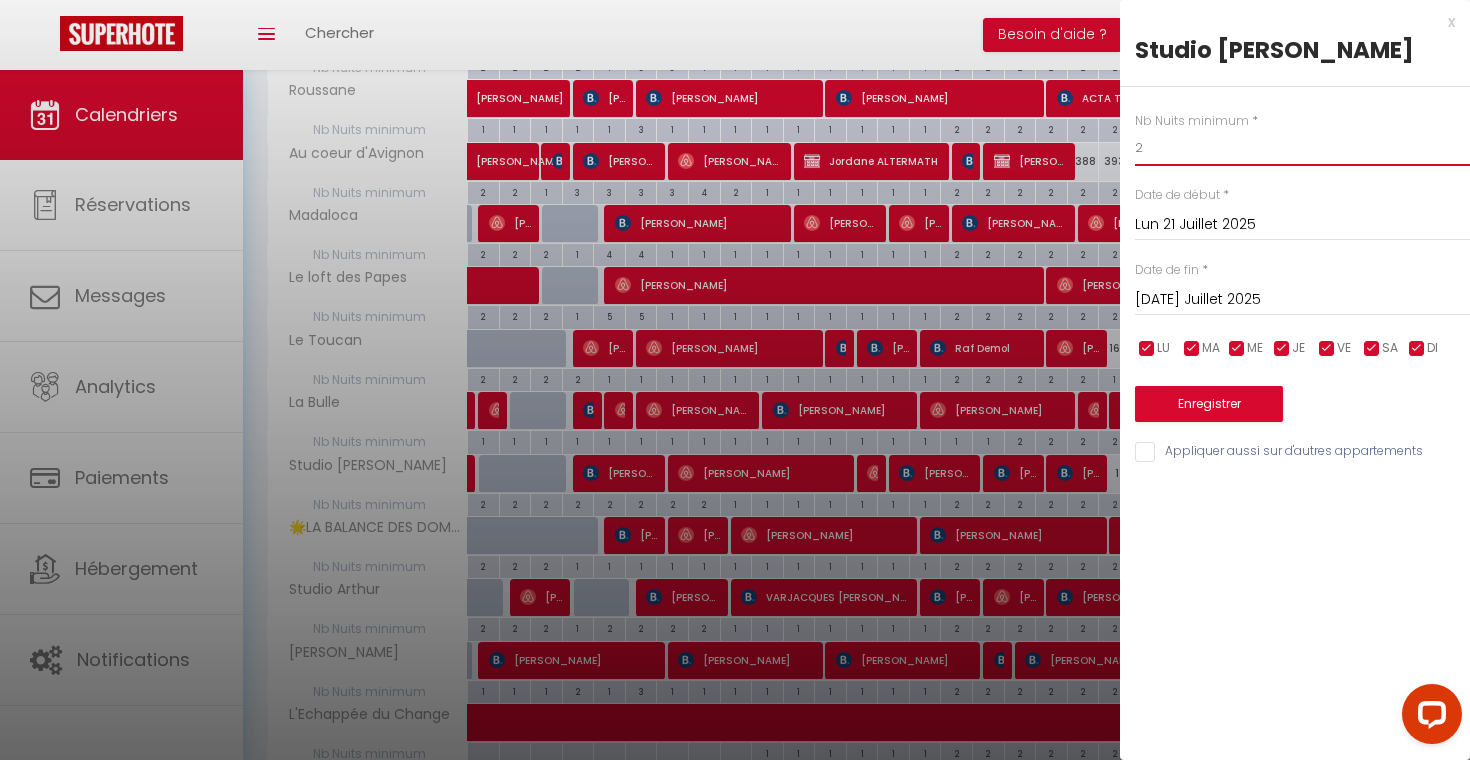 click on "2" at bounding box center [1302, 148] 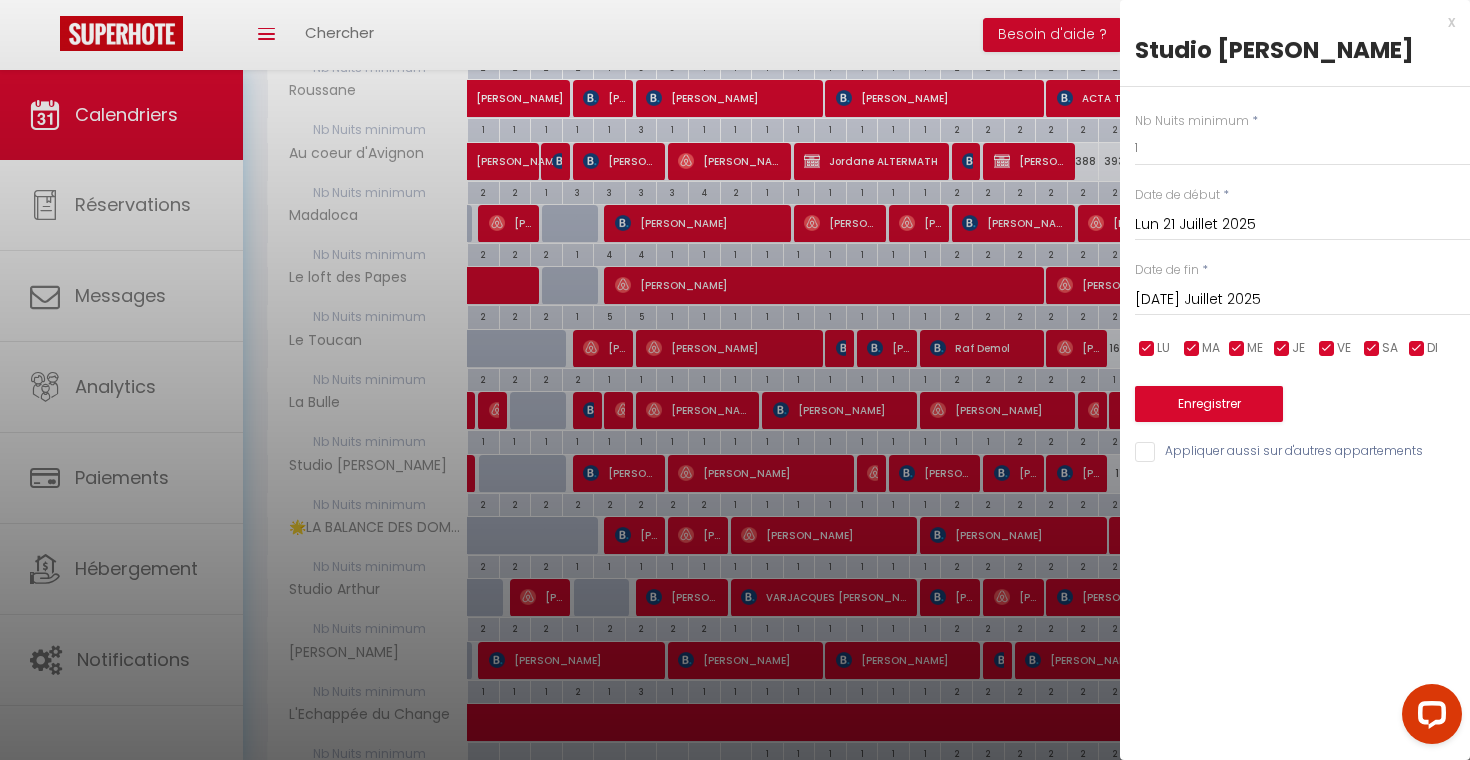 click on "Enregistrer" at bounding box center [1302, 391] 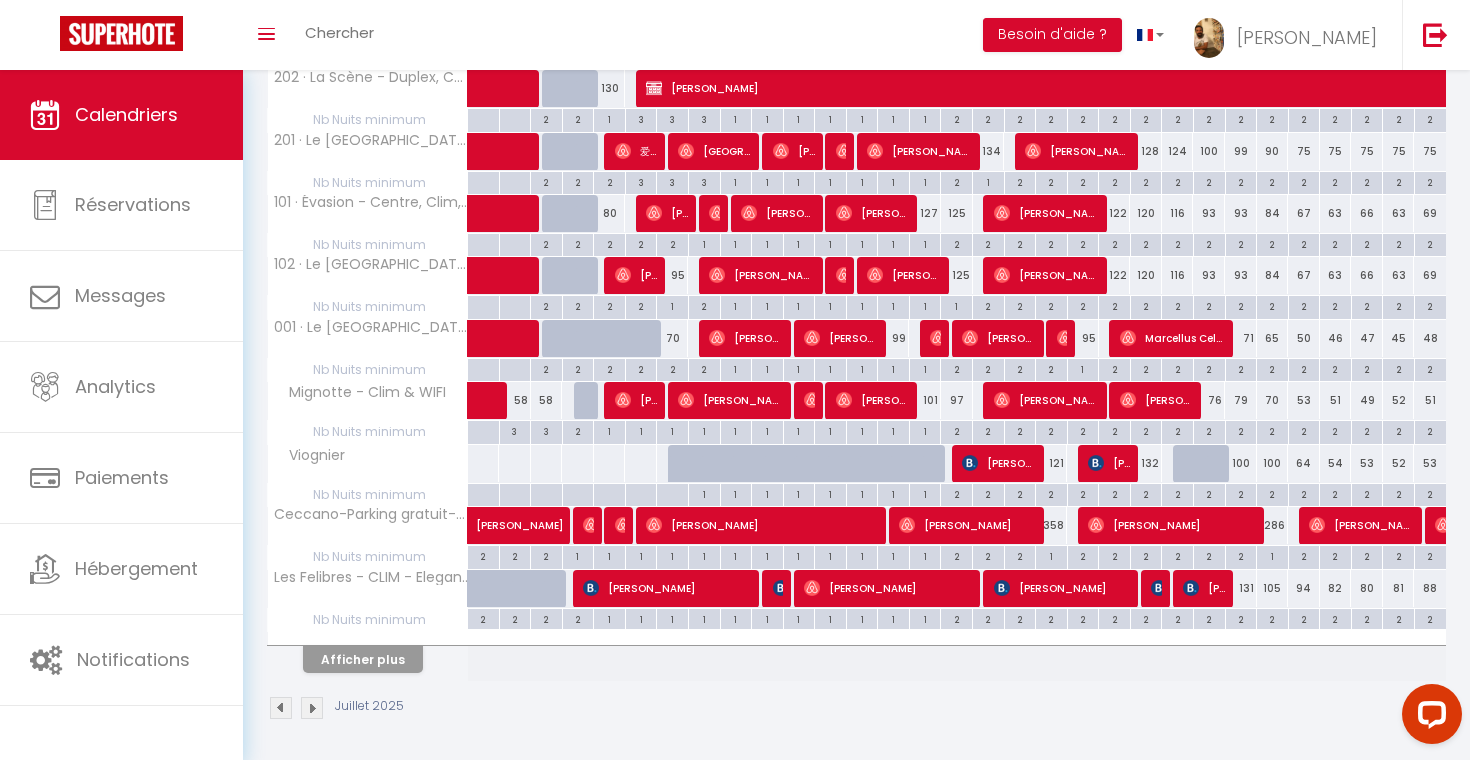 scroll, scrollTop: 407, scrollLeft: 0, axis: vertical 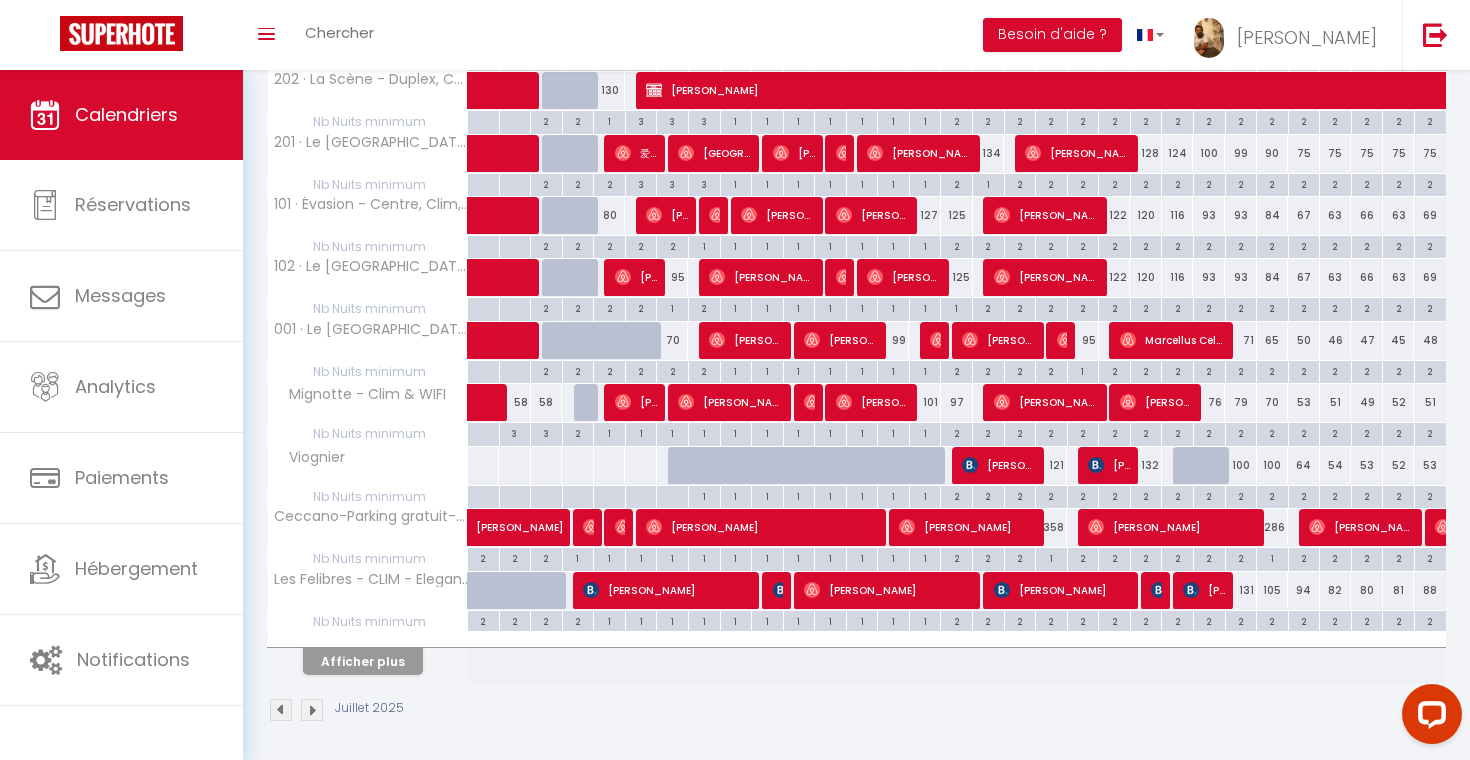 click on "Afficher plus" at bounding box center [363, 661] 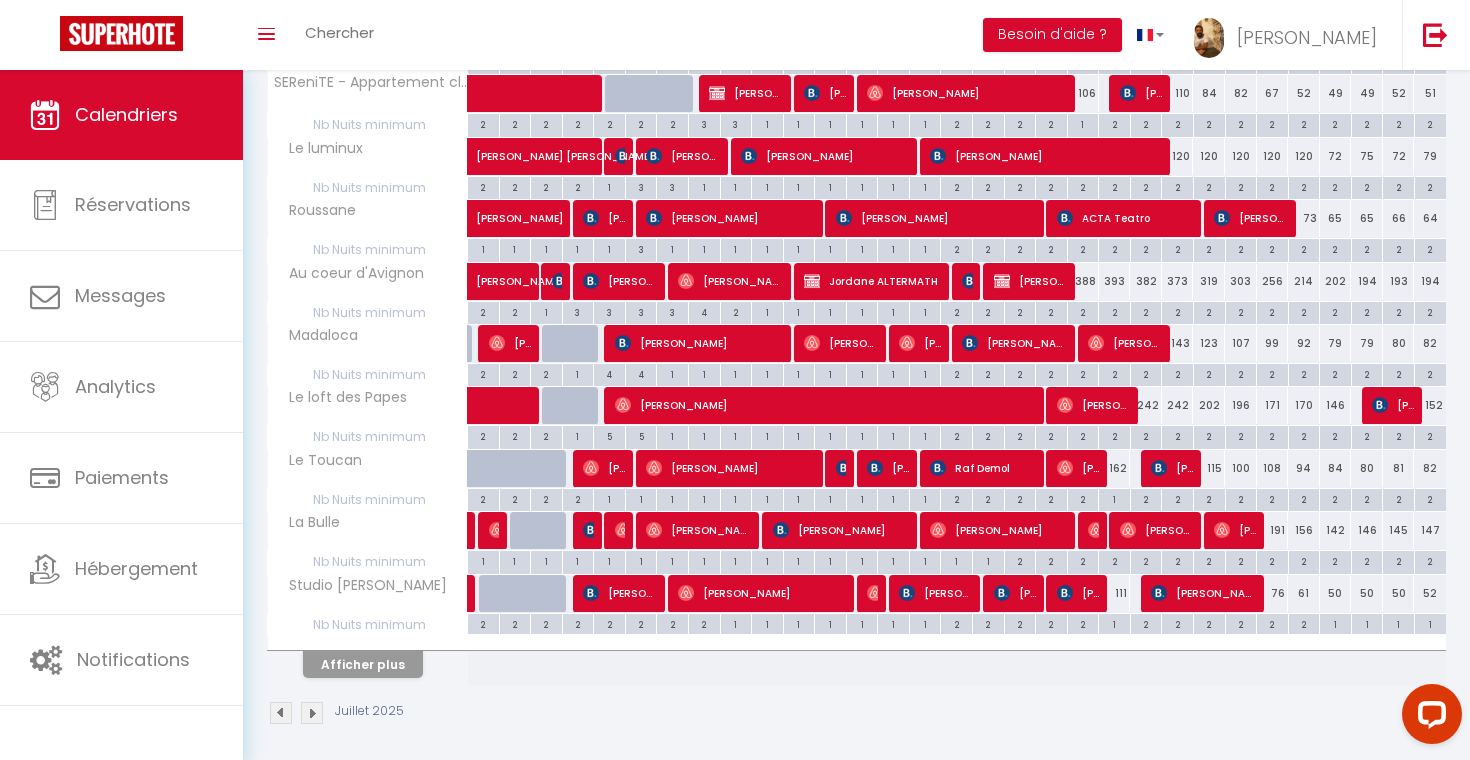 scroll, scrollTop: 1027, scrollLeft: 0, axis: vertical 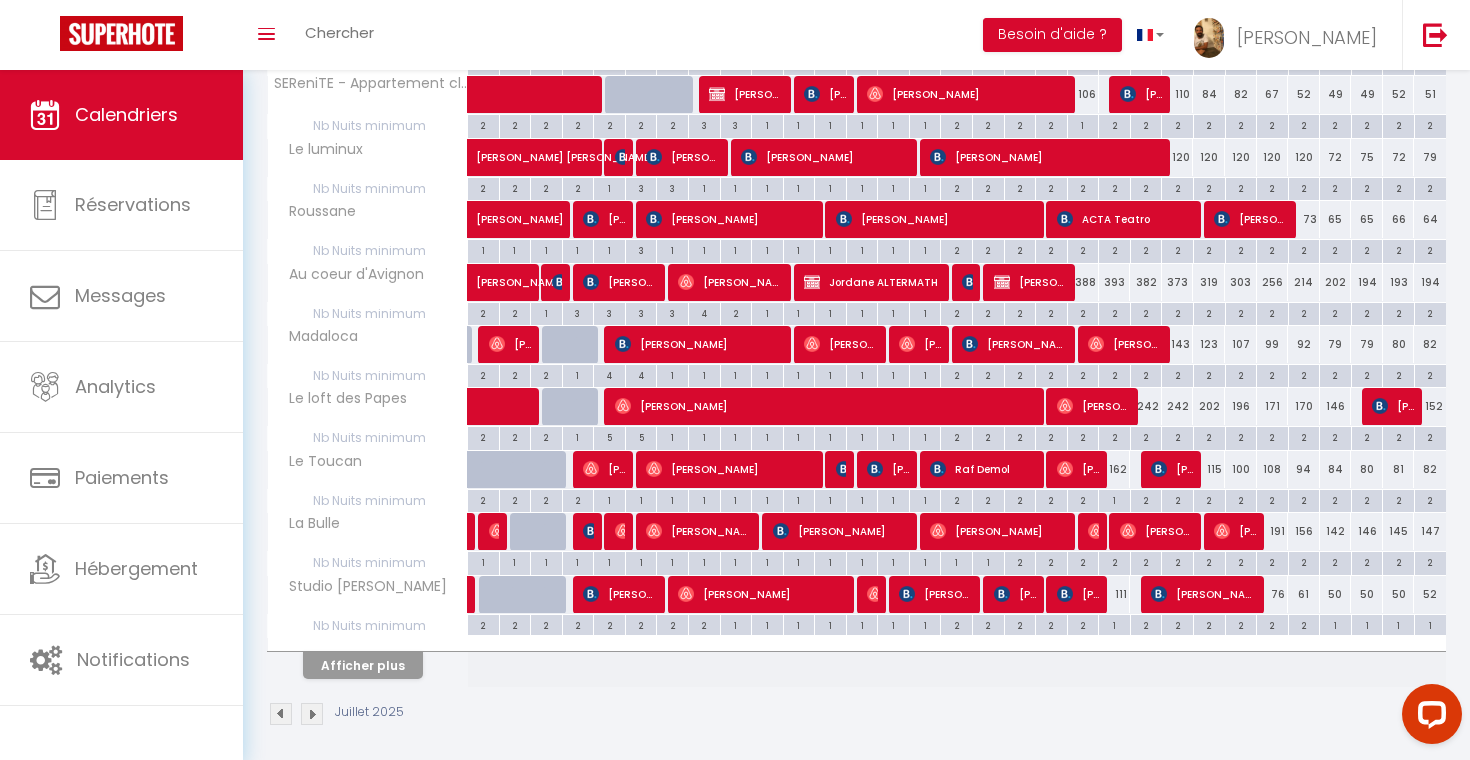 click on "Afficher plus" at bounding box center [363, 665] 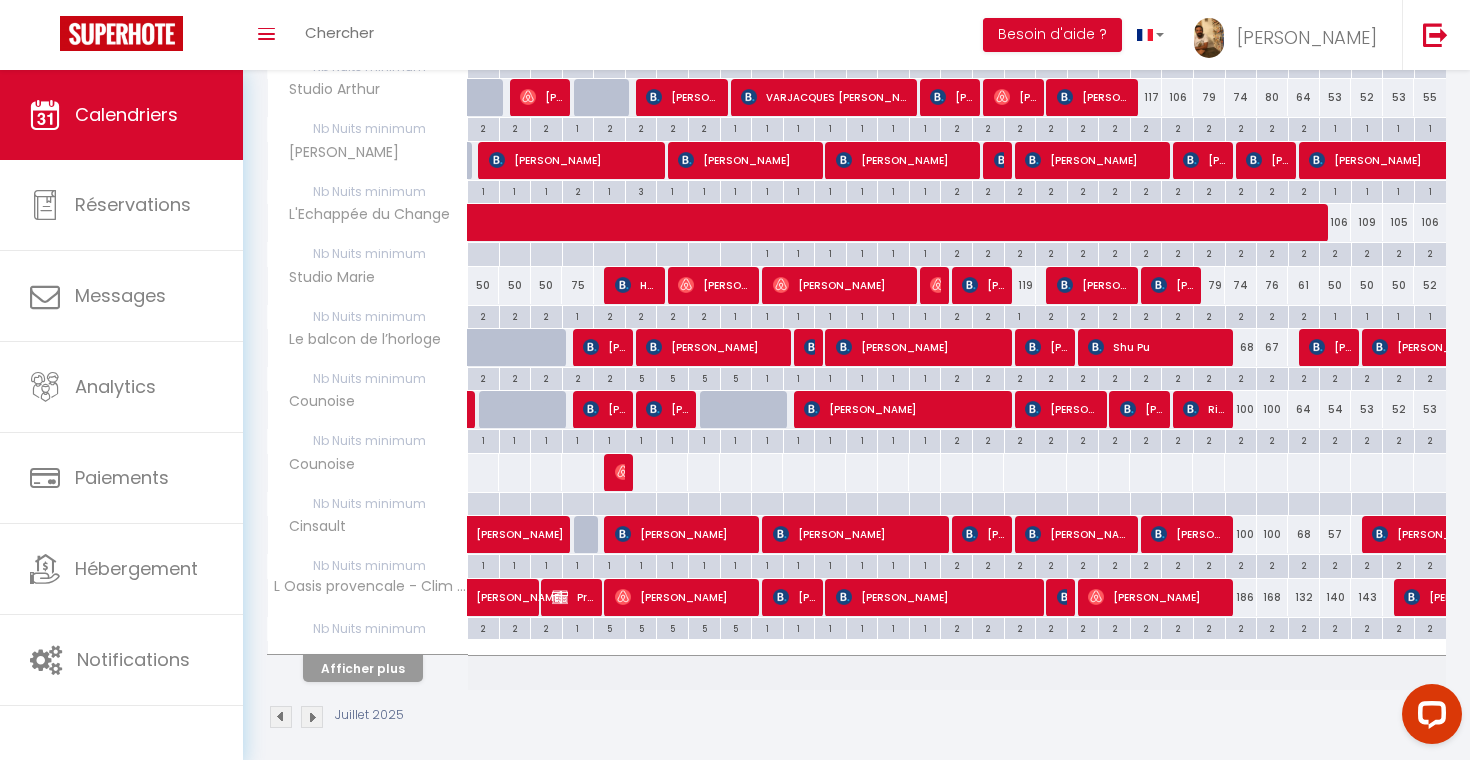 scroll, scrollTop: 1647, scrollLeft: 0, axis: vertical 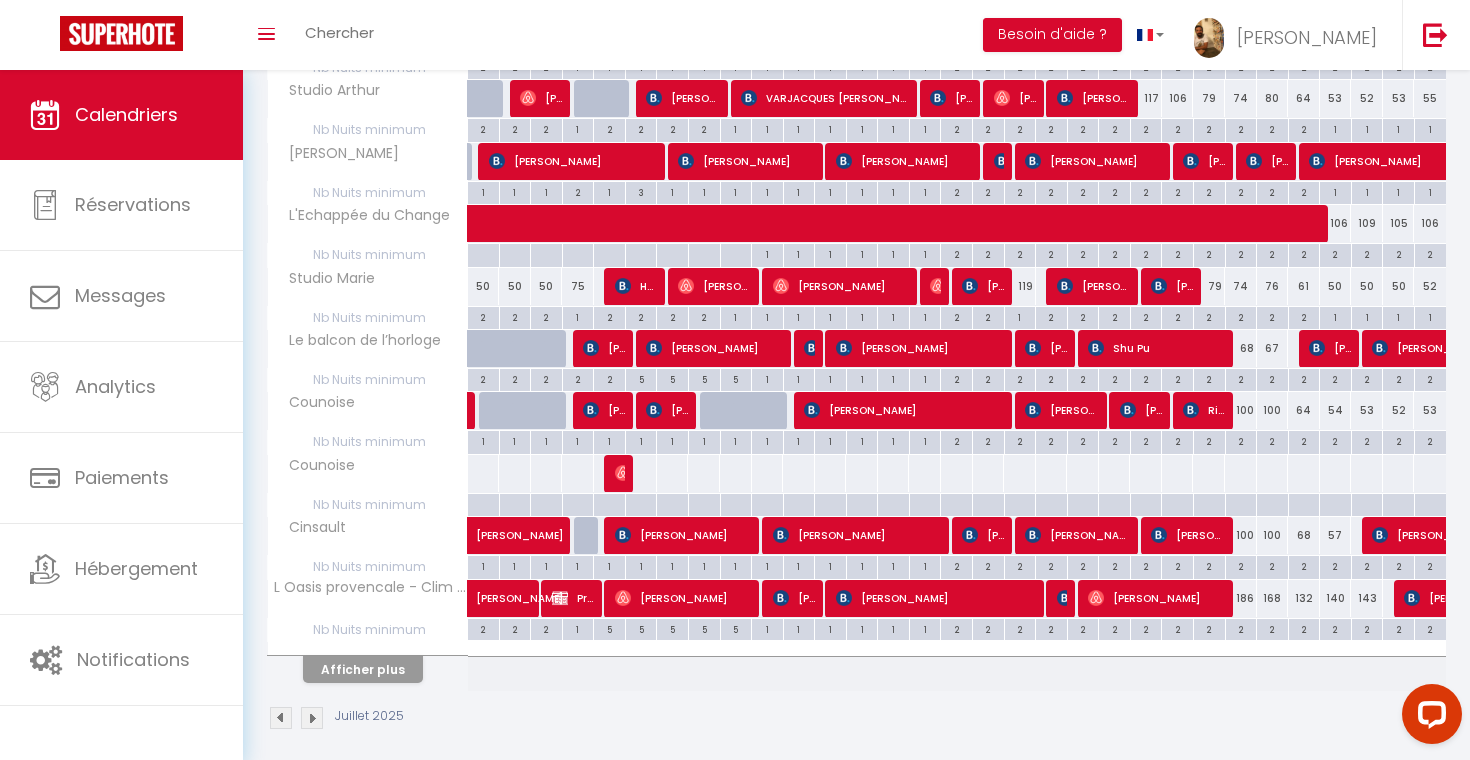 click on "Afficher plus" at bounding box center (363, 669) 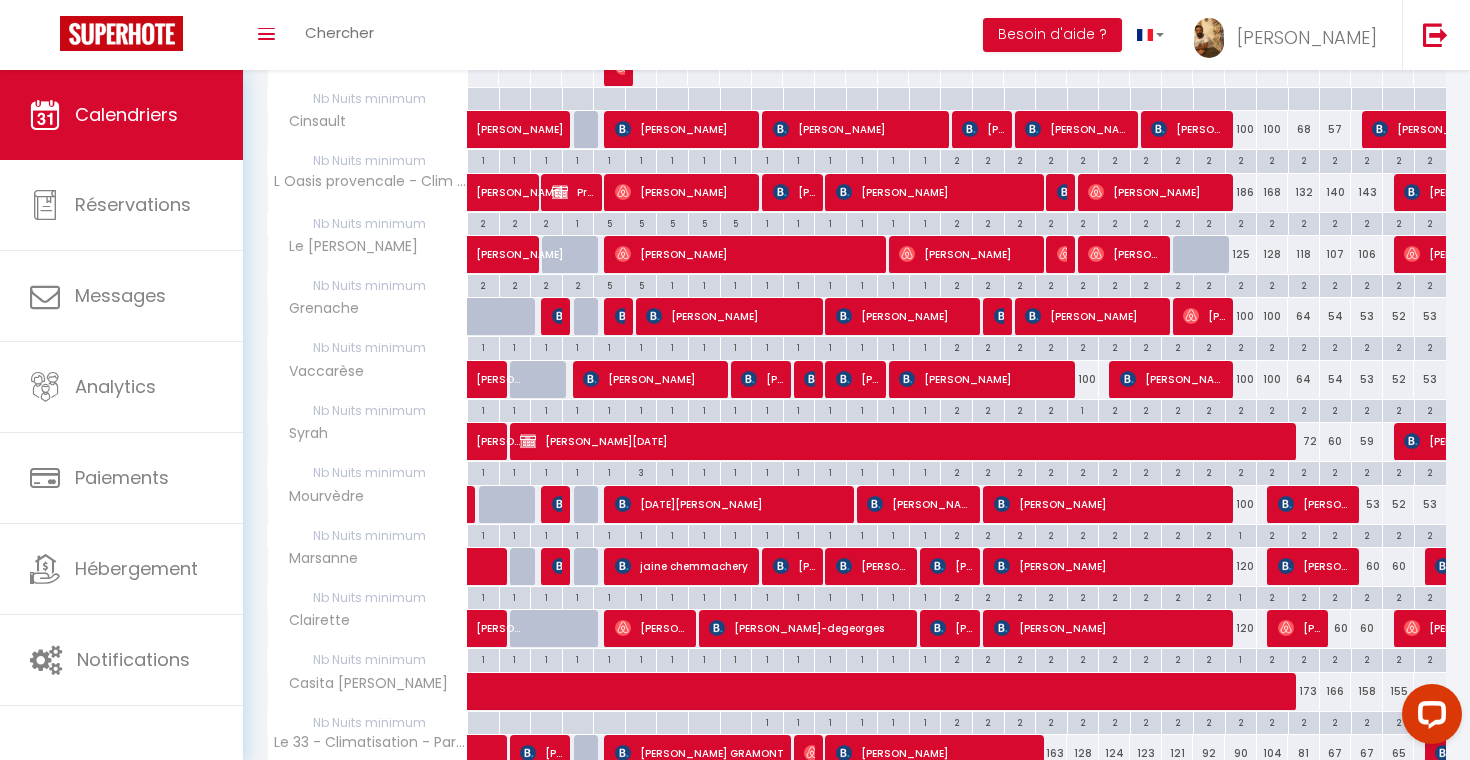 scroll, scrollTop: 2053, scrollLeft: 0, axis: vertical 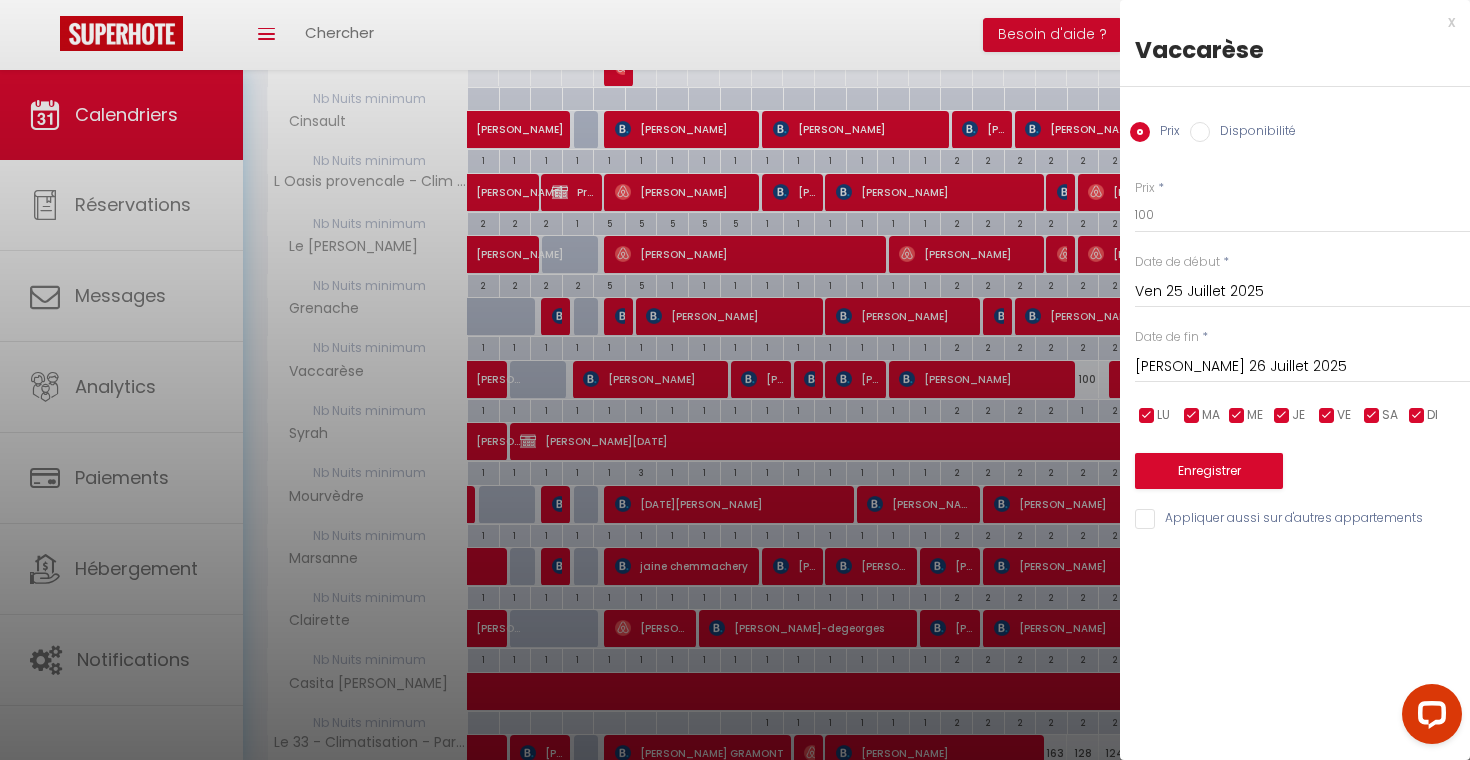 click on "x" at bounding box center (1287, 22) 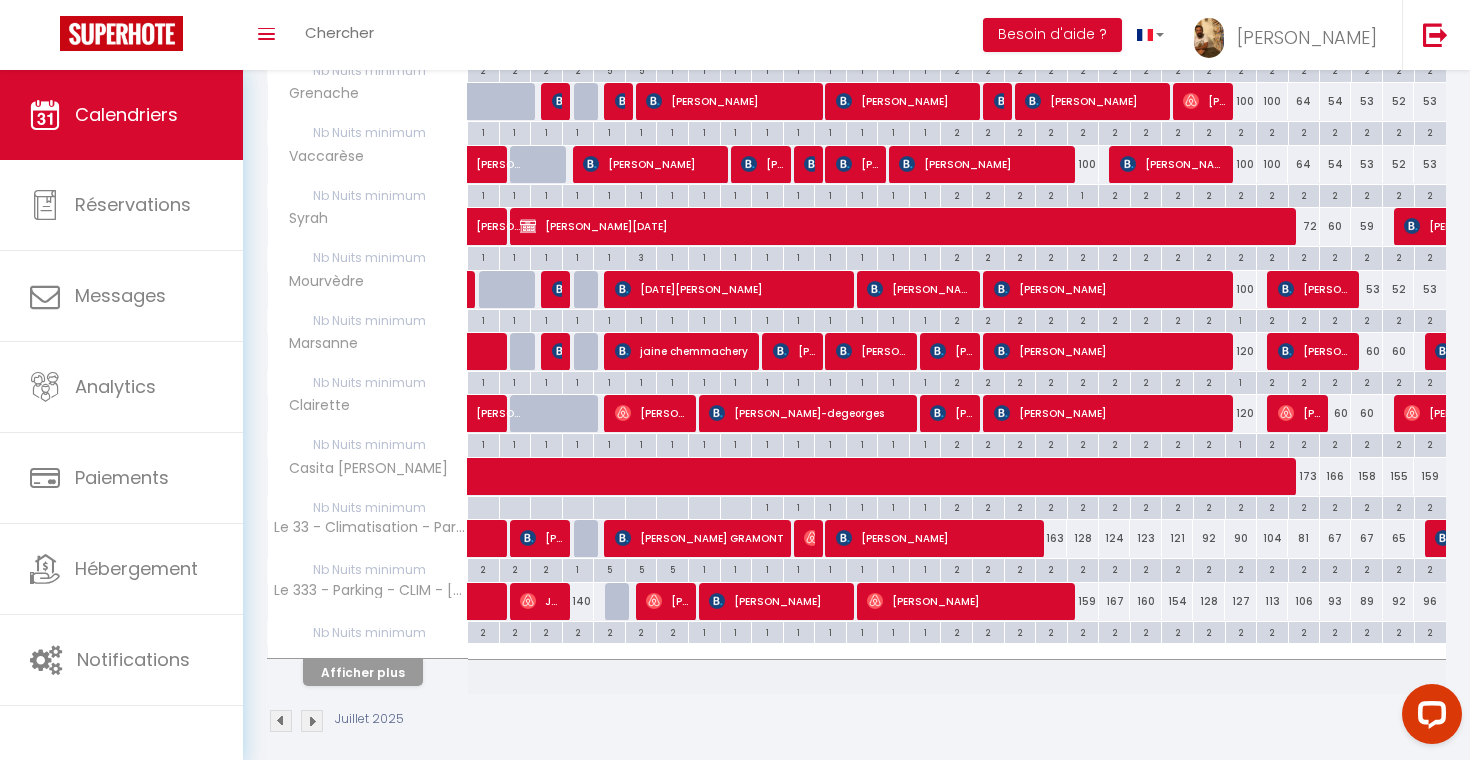 scroll, scrollTop: 2267, scrollLeft: 0, axis: vertical 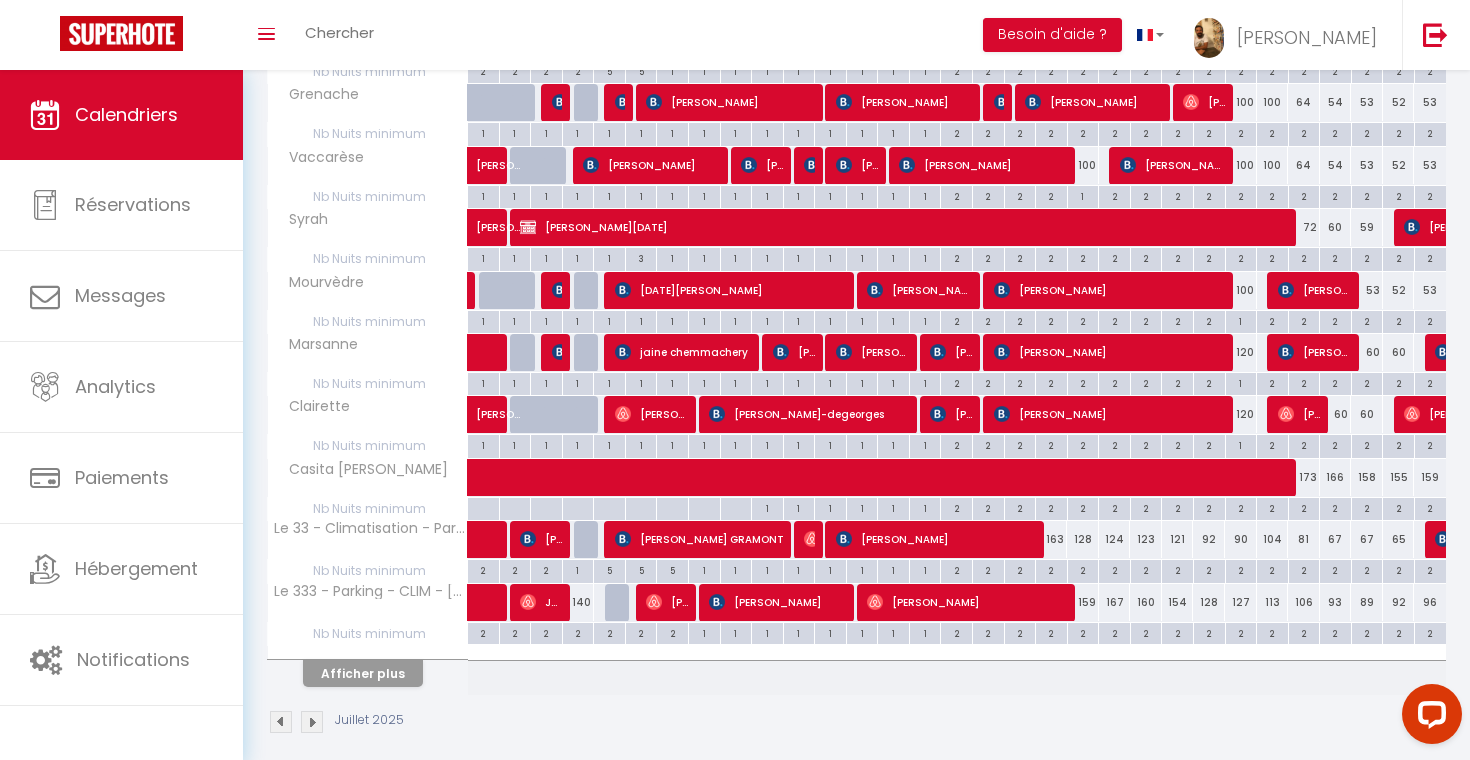 click on "Afficher plus" at bounding box center [363, 673] 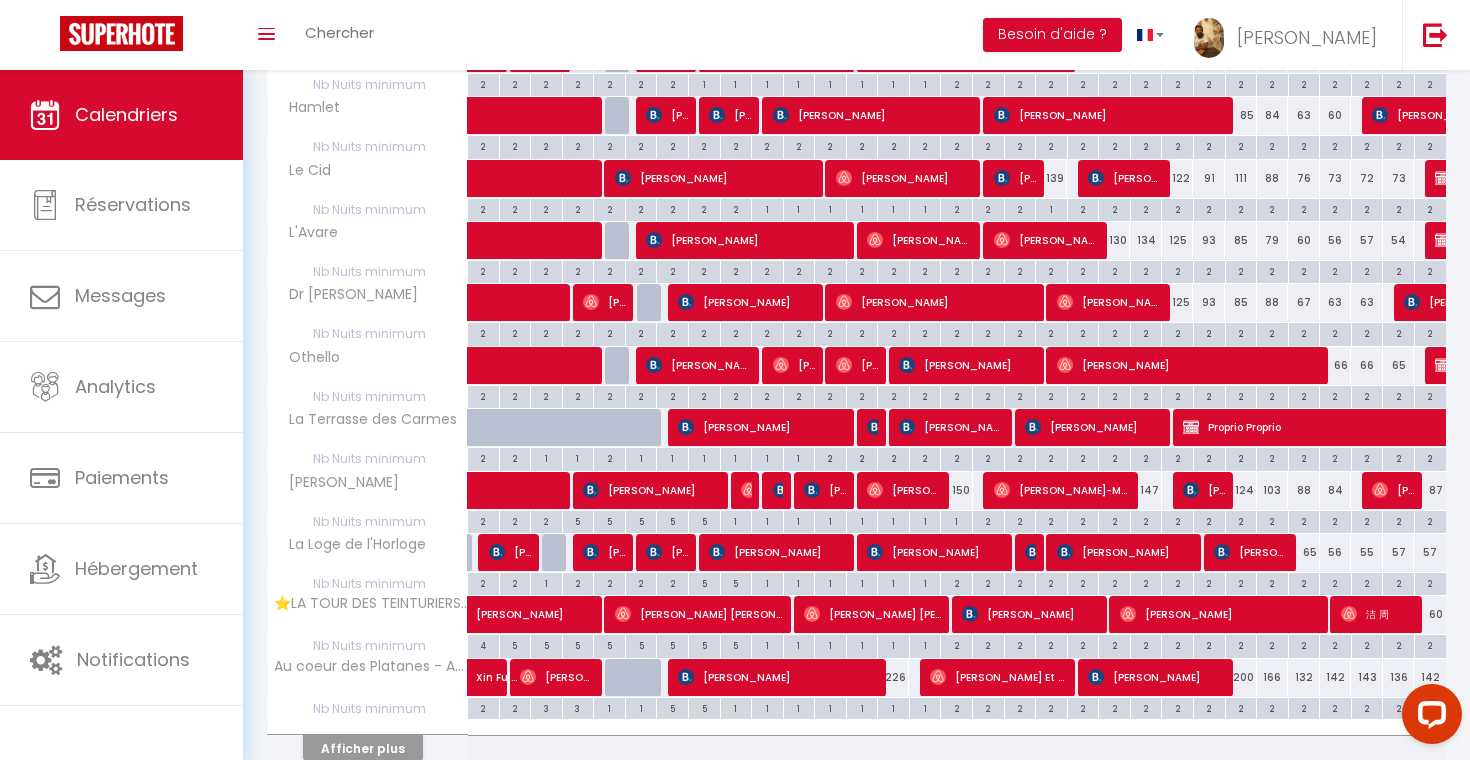 scroll, scrollTop: 2825, scrollLeft: 0, axis: vertical 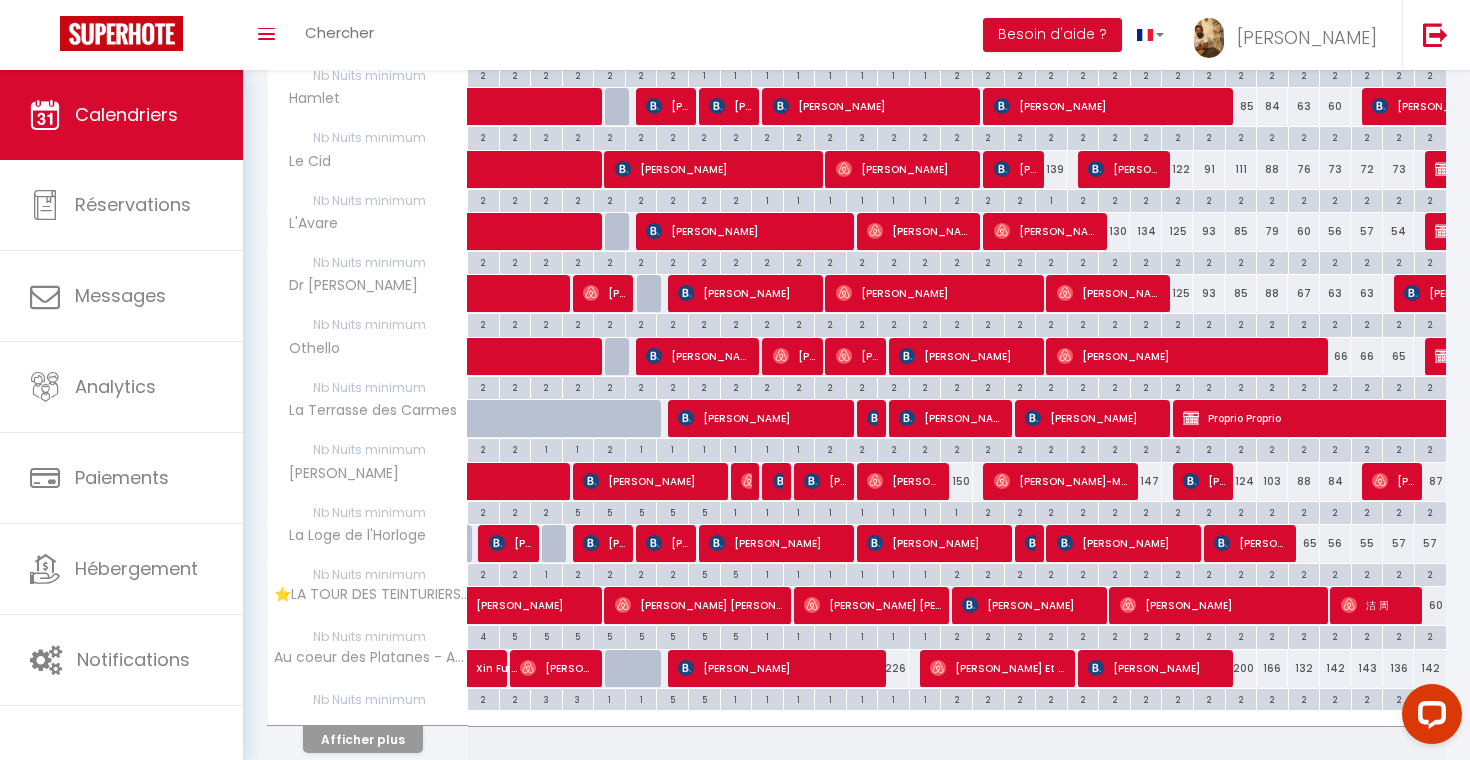 click on "Afficher plus" at bounding box center (363, 739) 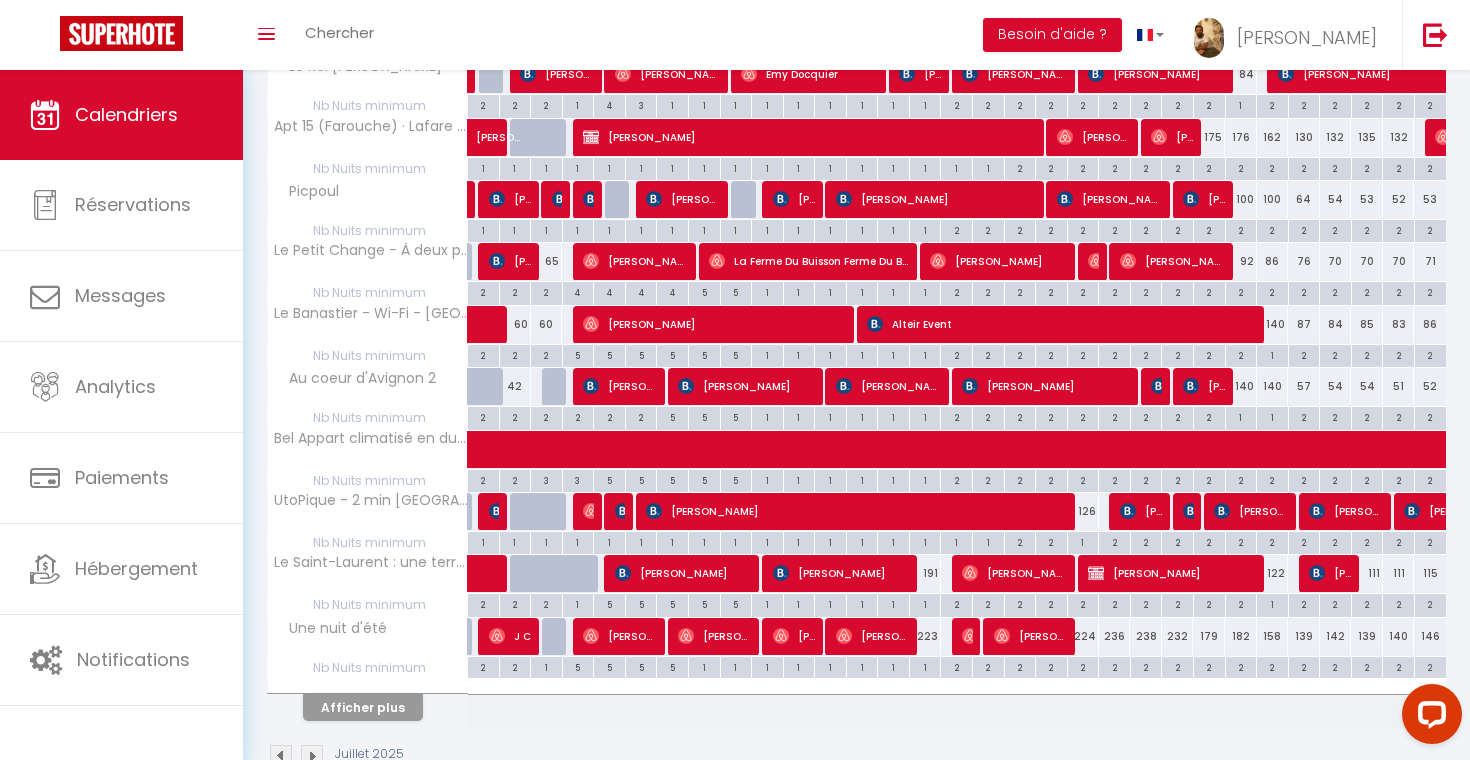 scroll, scrollTop: 3483, scrollLeft: 0, axis: vertical 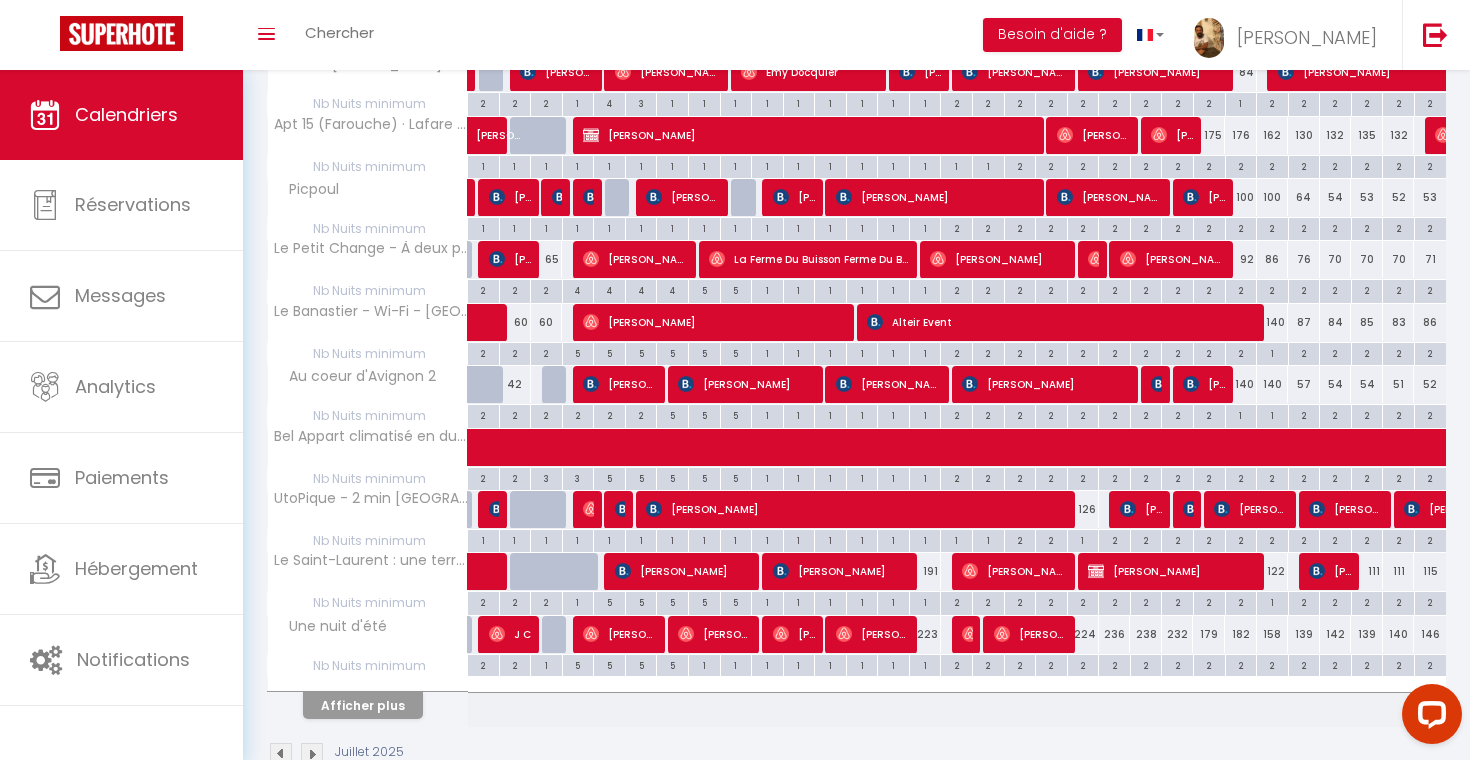 click on "Afficher plus" at bounding box center [363, 705] 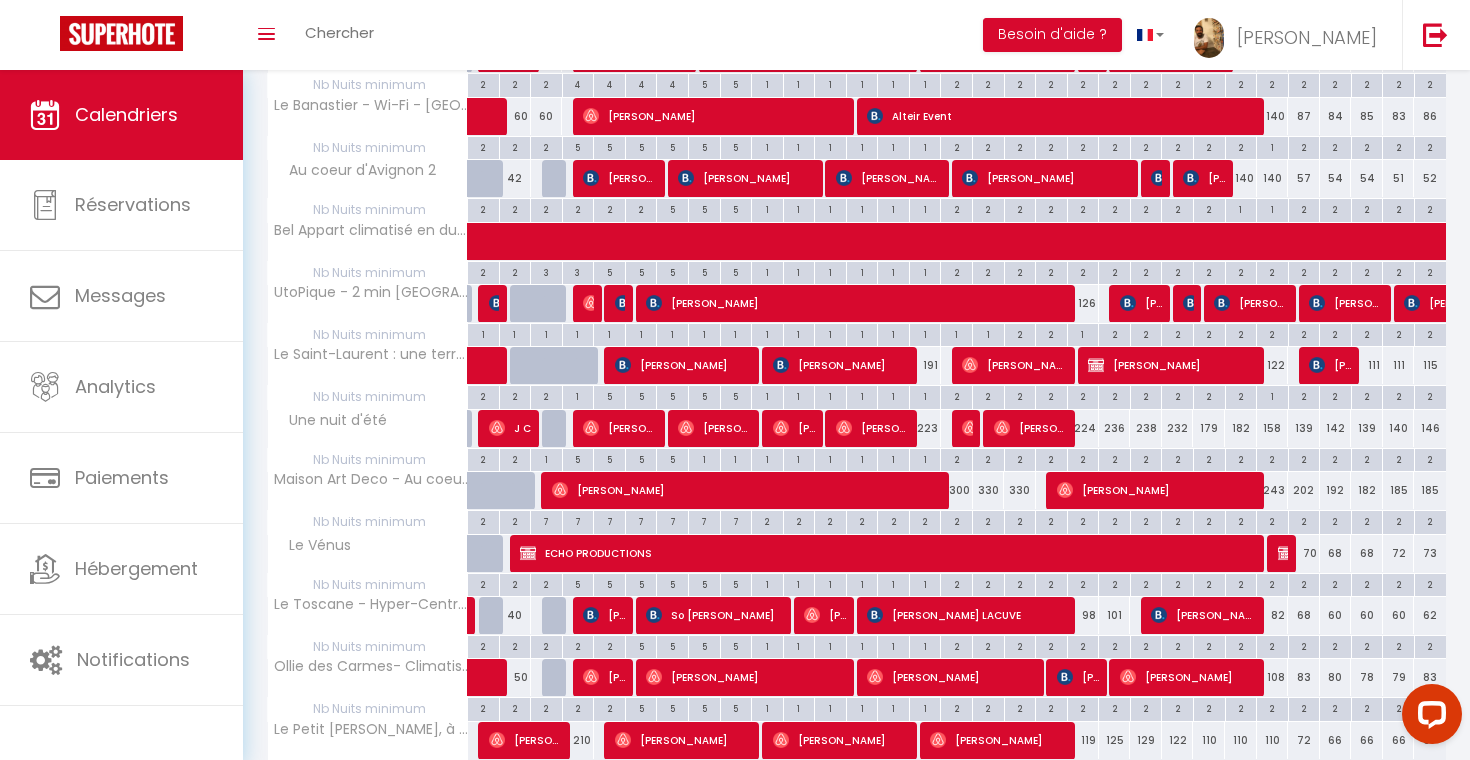 scroll, scrollTop: 3695, scrollLeft: 0, axis: vertical 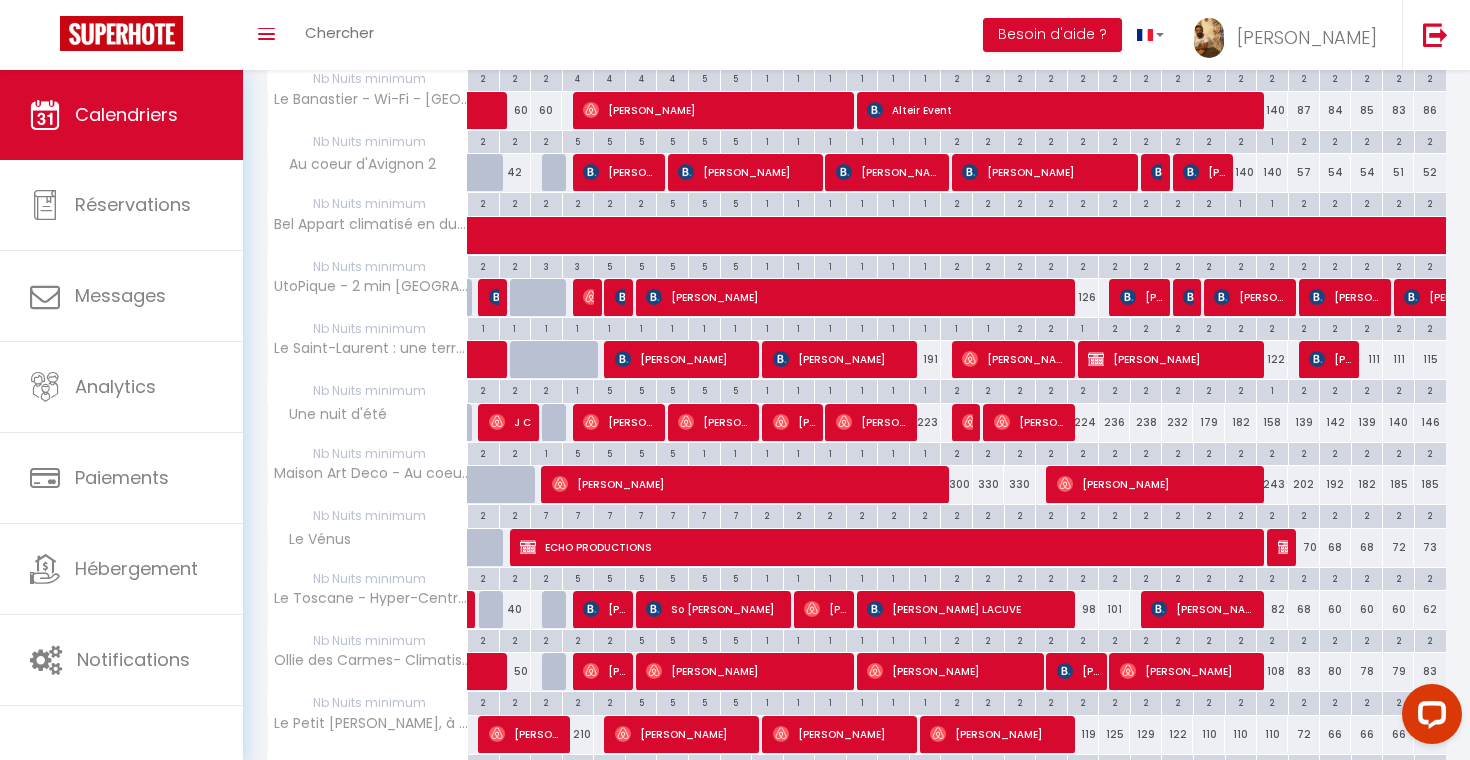 click on "224" at bounding box center (1083, 422) 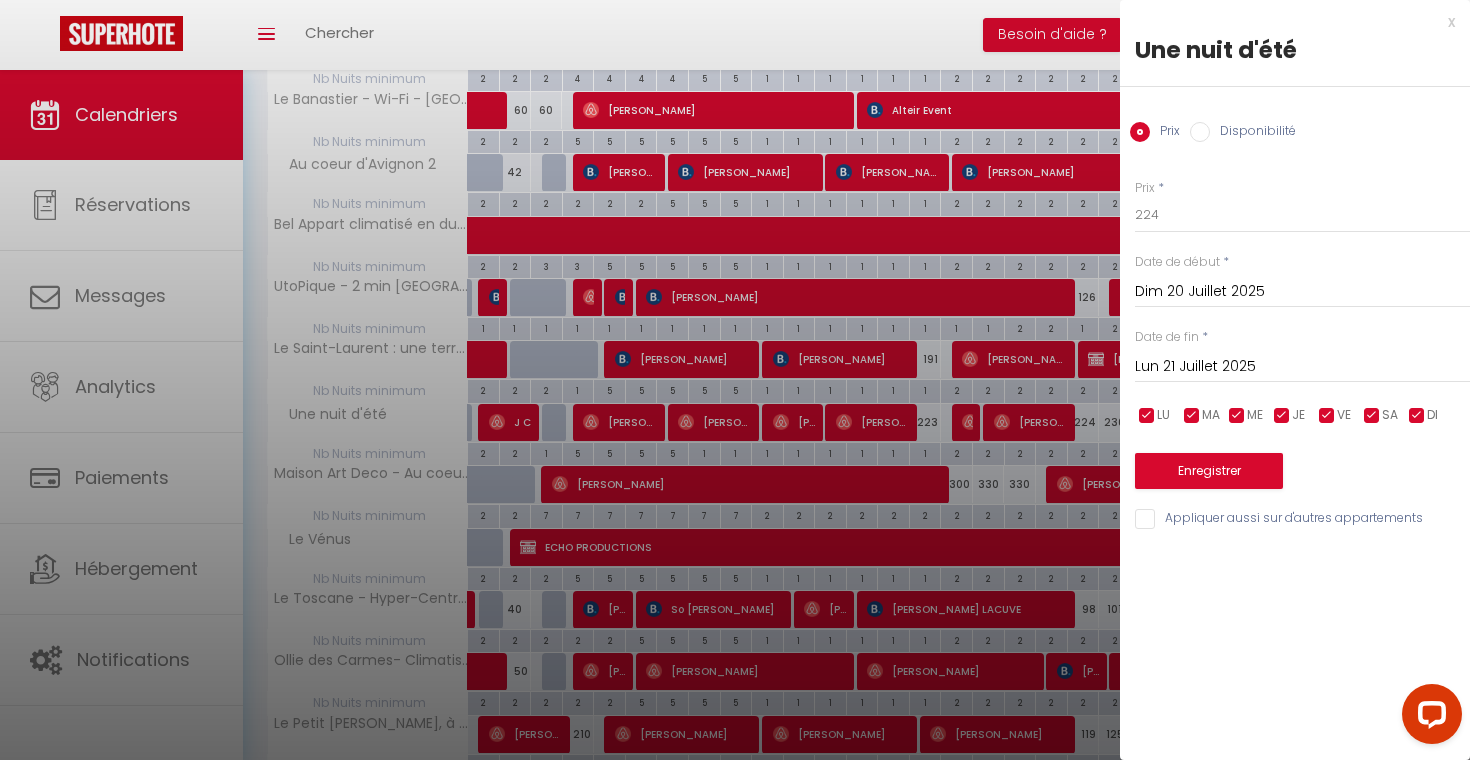 click on "x" at bounding box center [1287, 22] 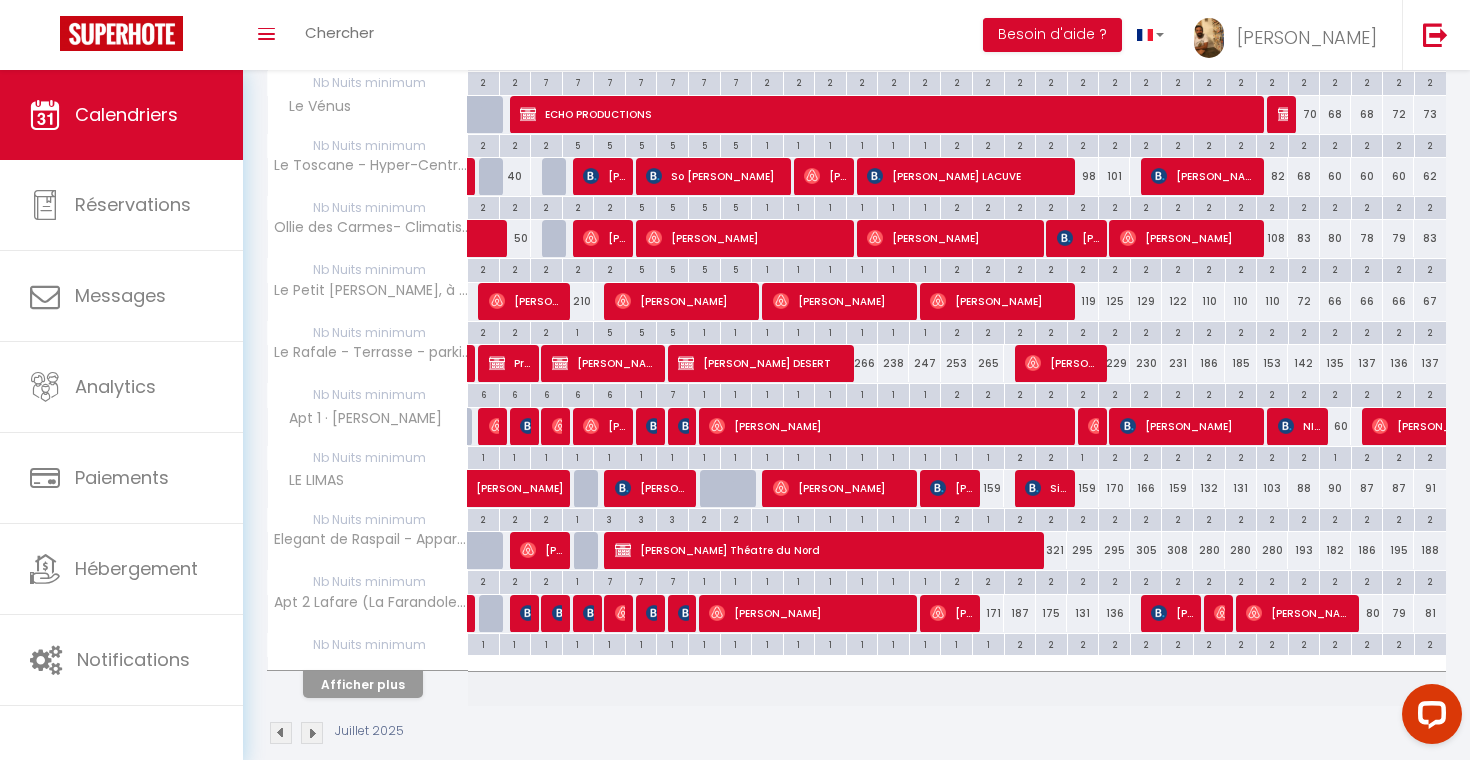 scroll, scrollTop: 4127, scrollLeft: 0, axis: vertical 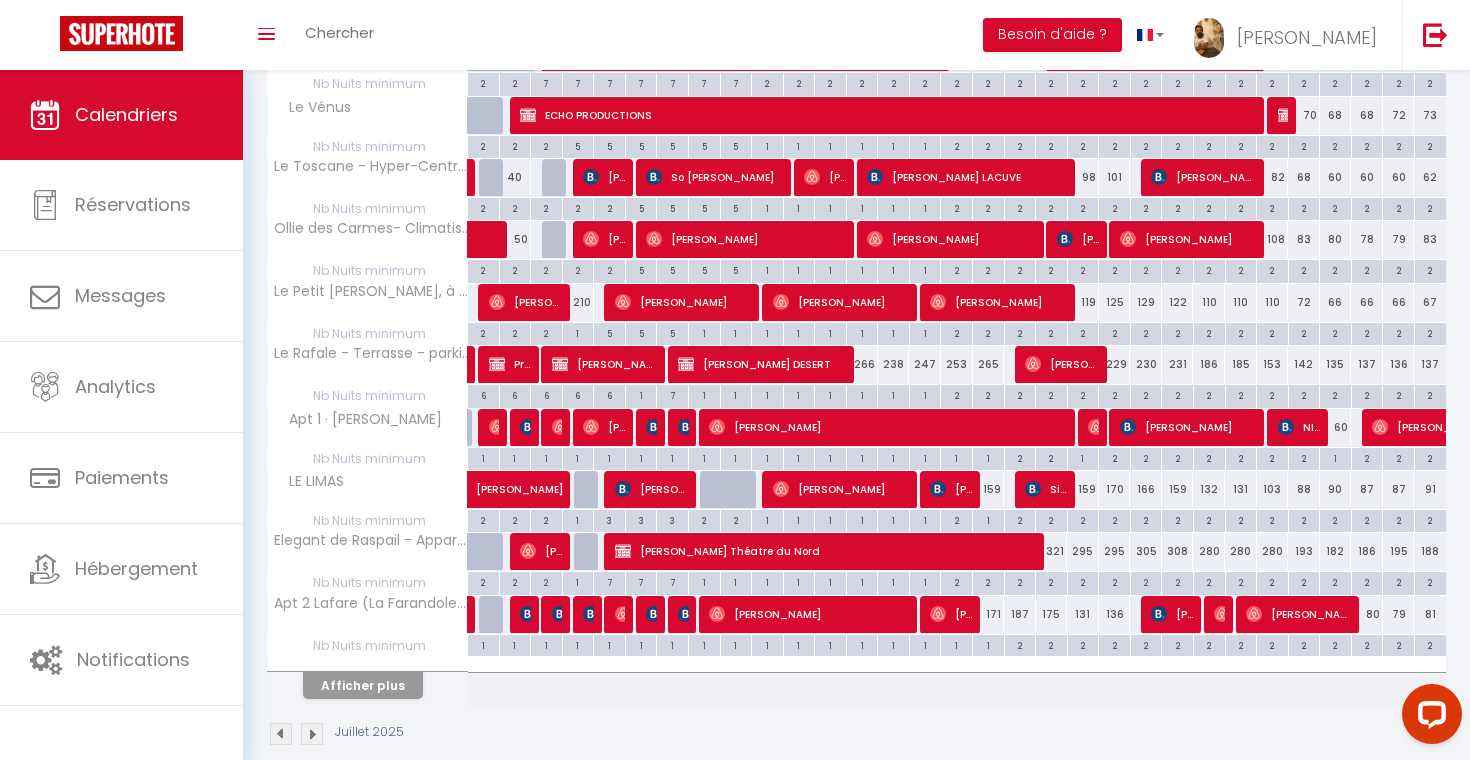 click on "Afficher plus" at bounding box center (363, 685) 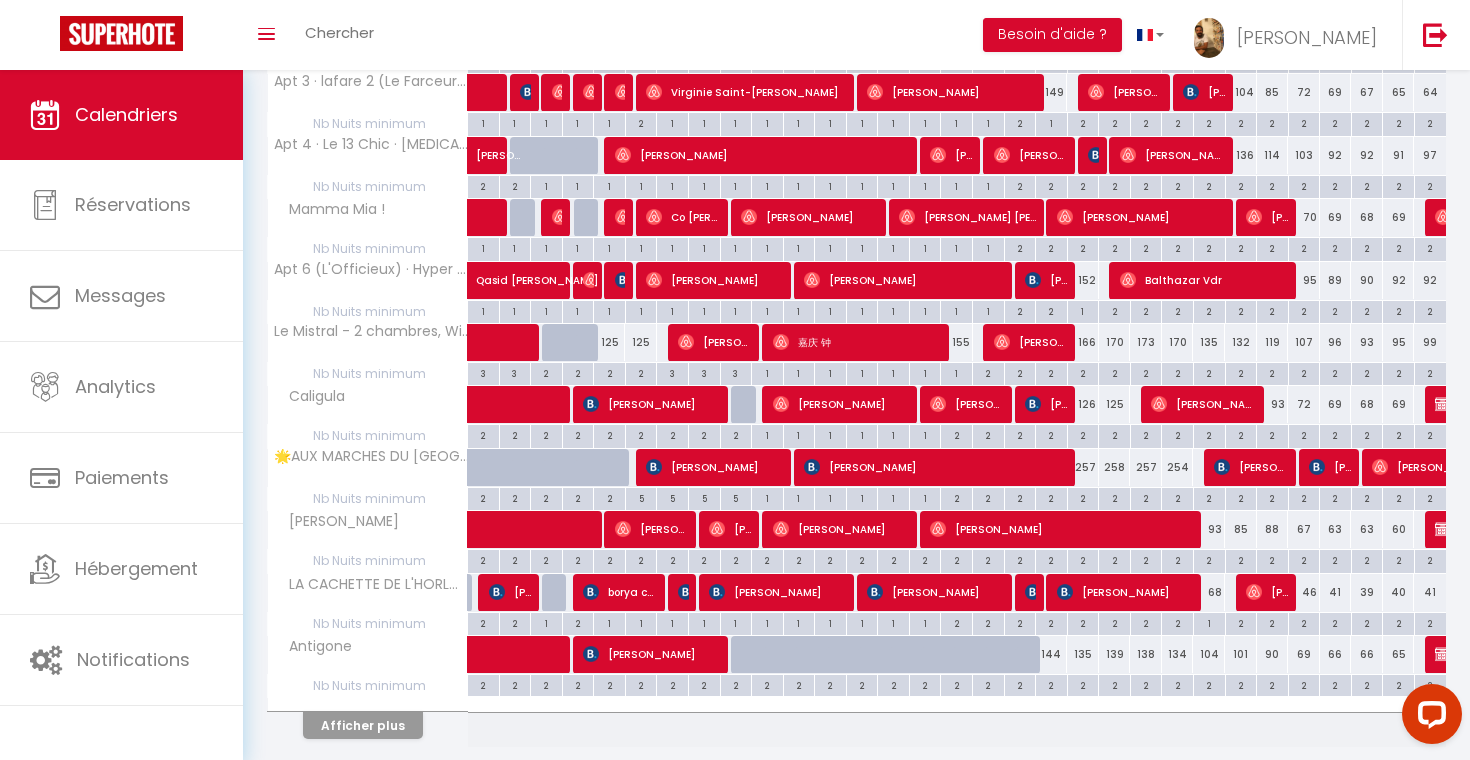 scroll, scrollTop: 4722, scrollLeft: 0, axis: vertical 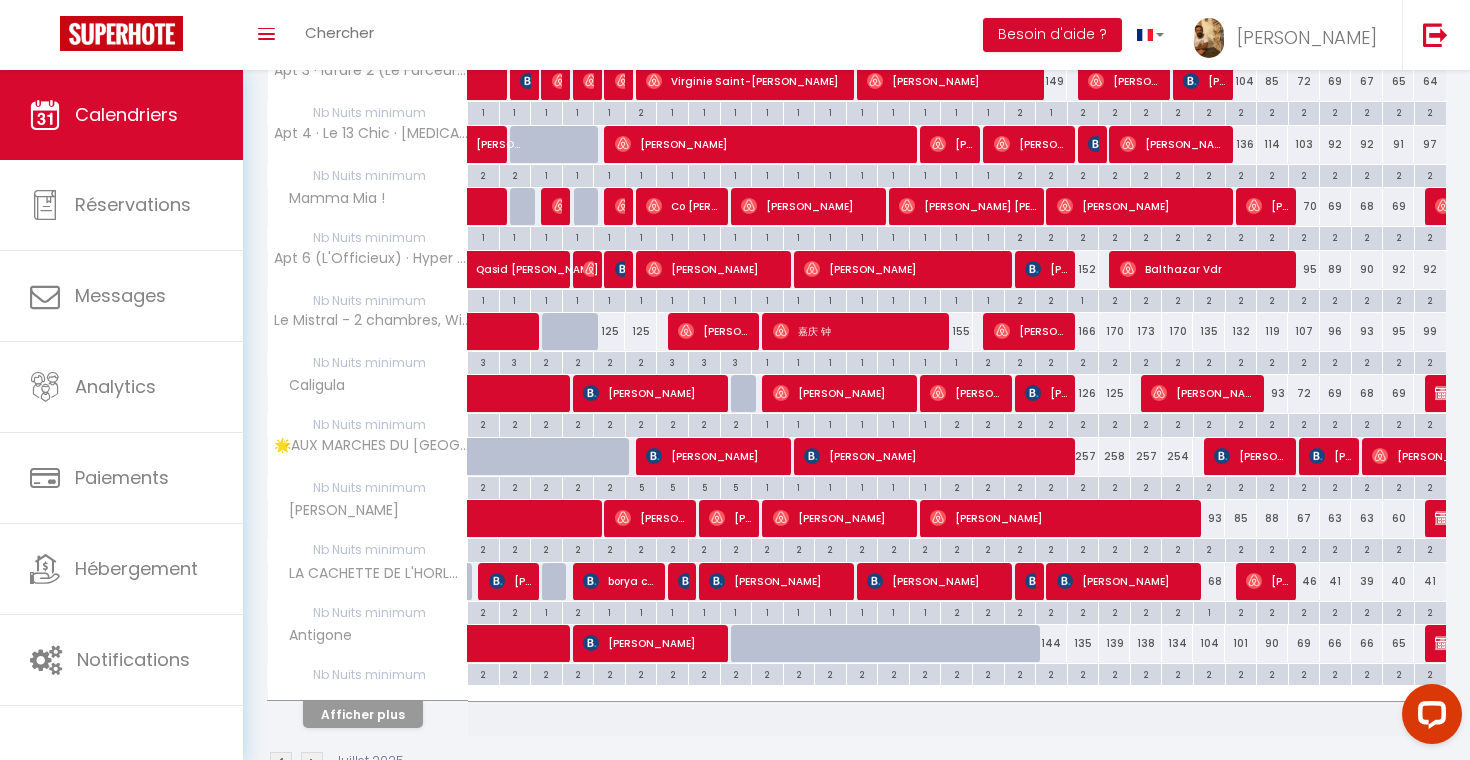 click on "Afficher plus" at bounding box center (363, 714) 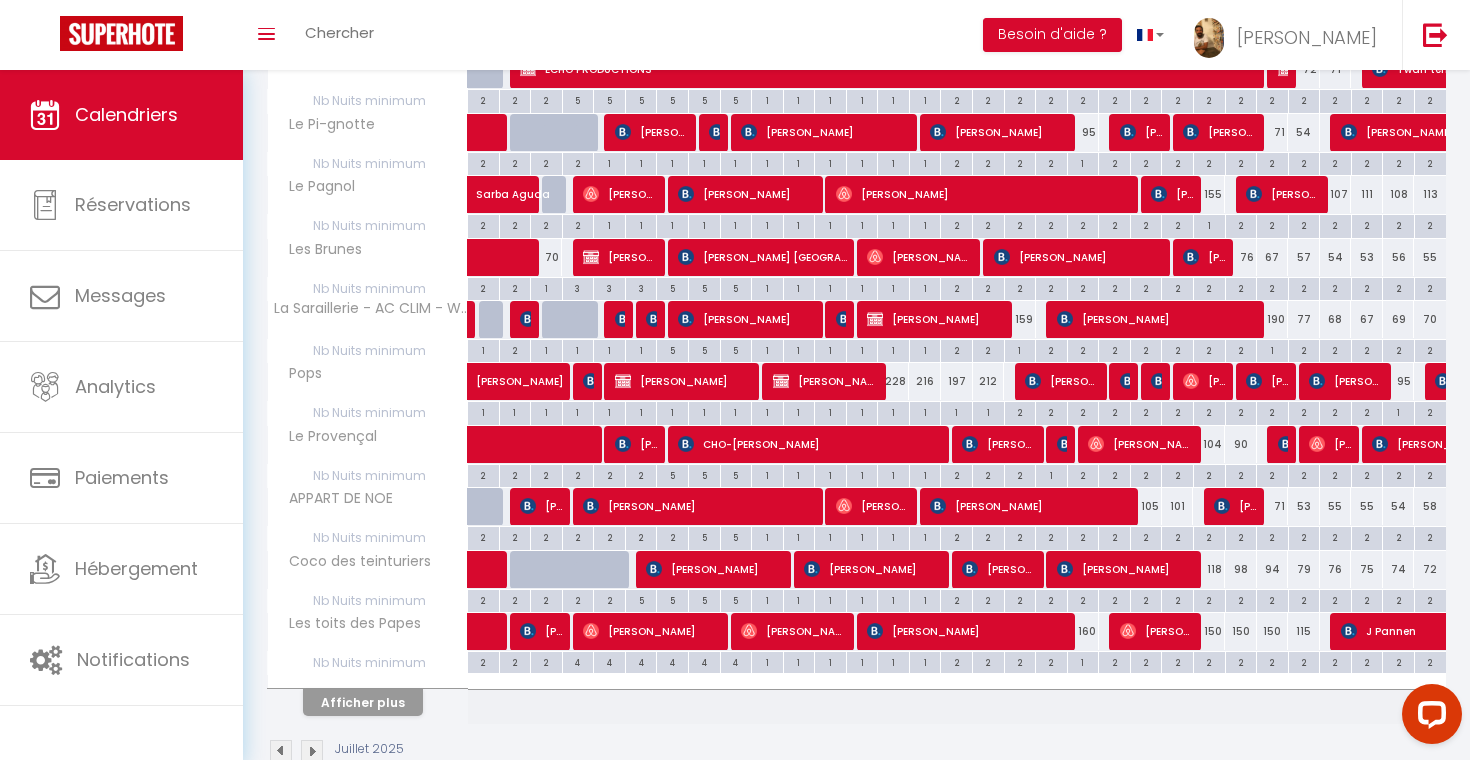 scroll, scrollTop: 5366, scrollLeft: 0, axis: vertical 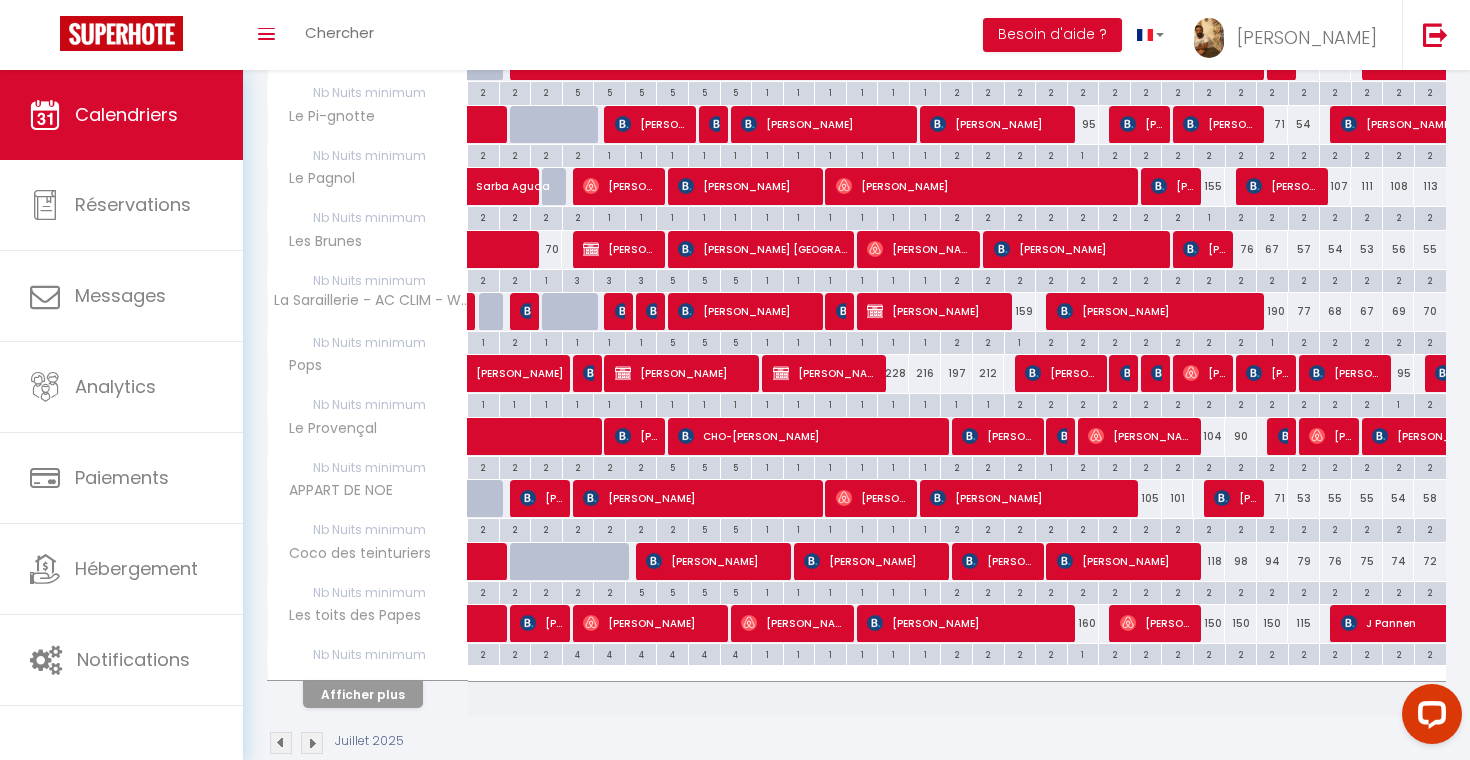 click on "Afficher plus" at bounding box center [363, 694] 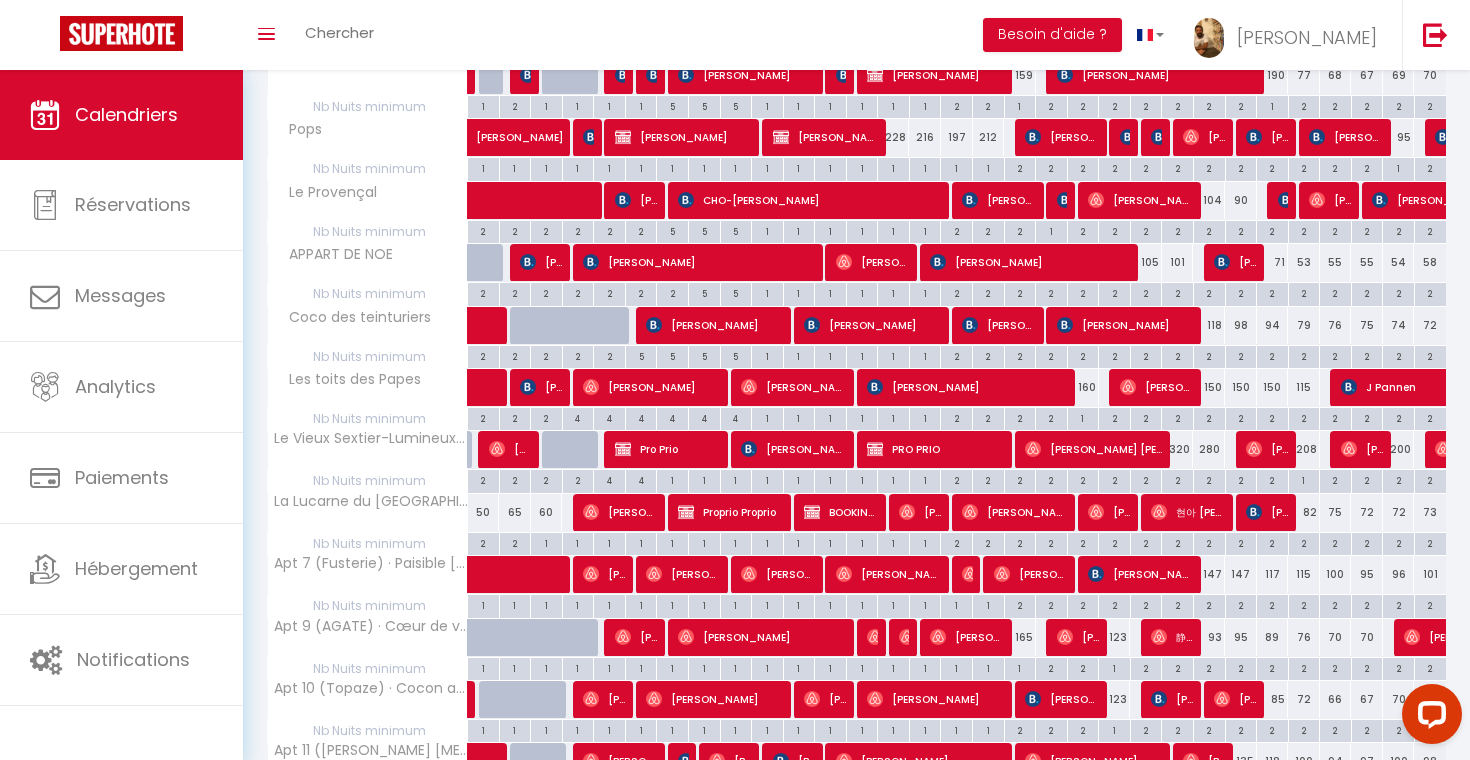 scroll, scrollTop: 5623, scrollLeft: 0, axis: vertical 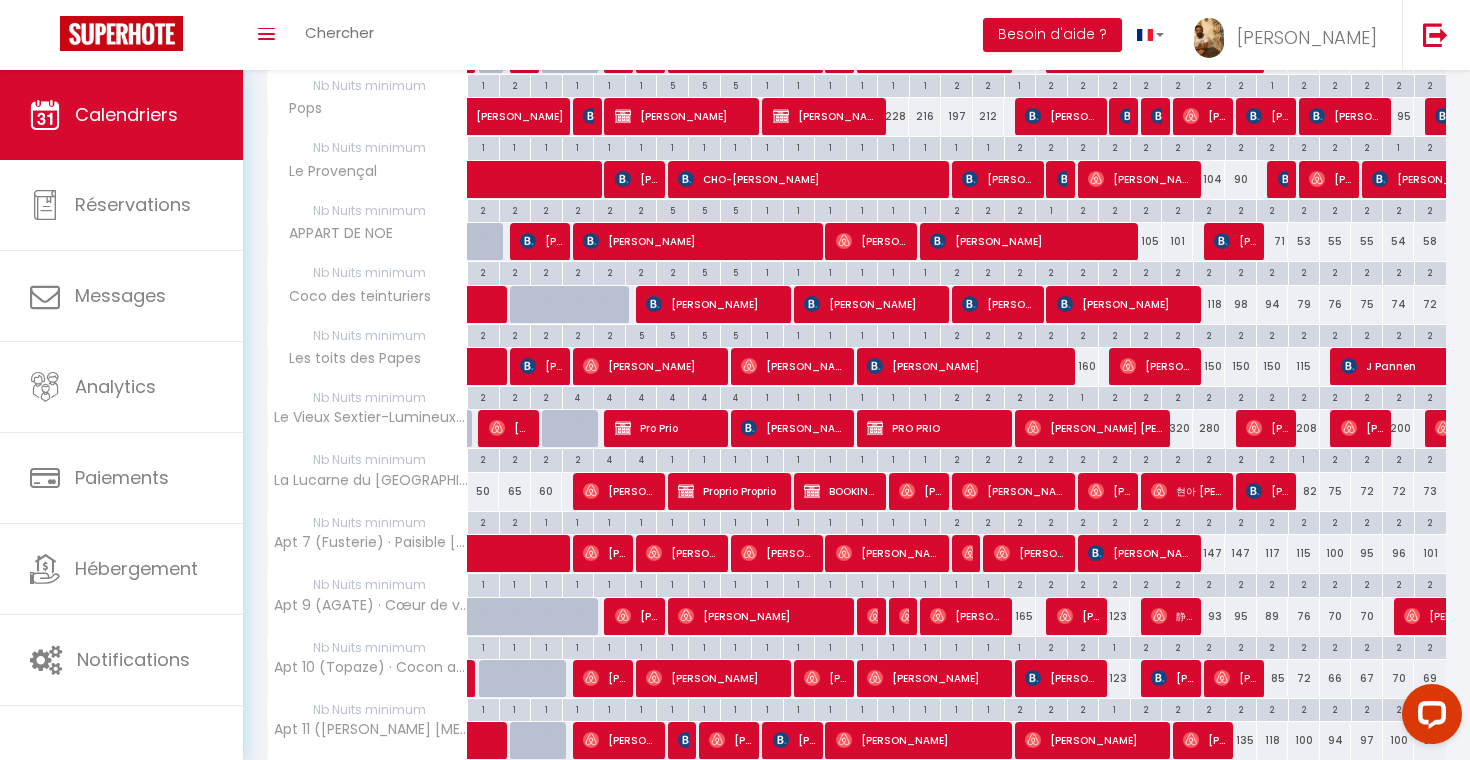 click on "1" at bounding box center [1304, 458] 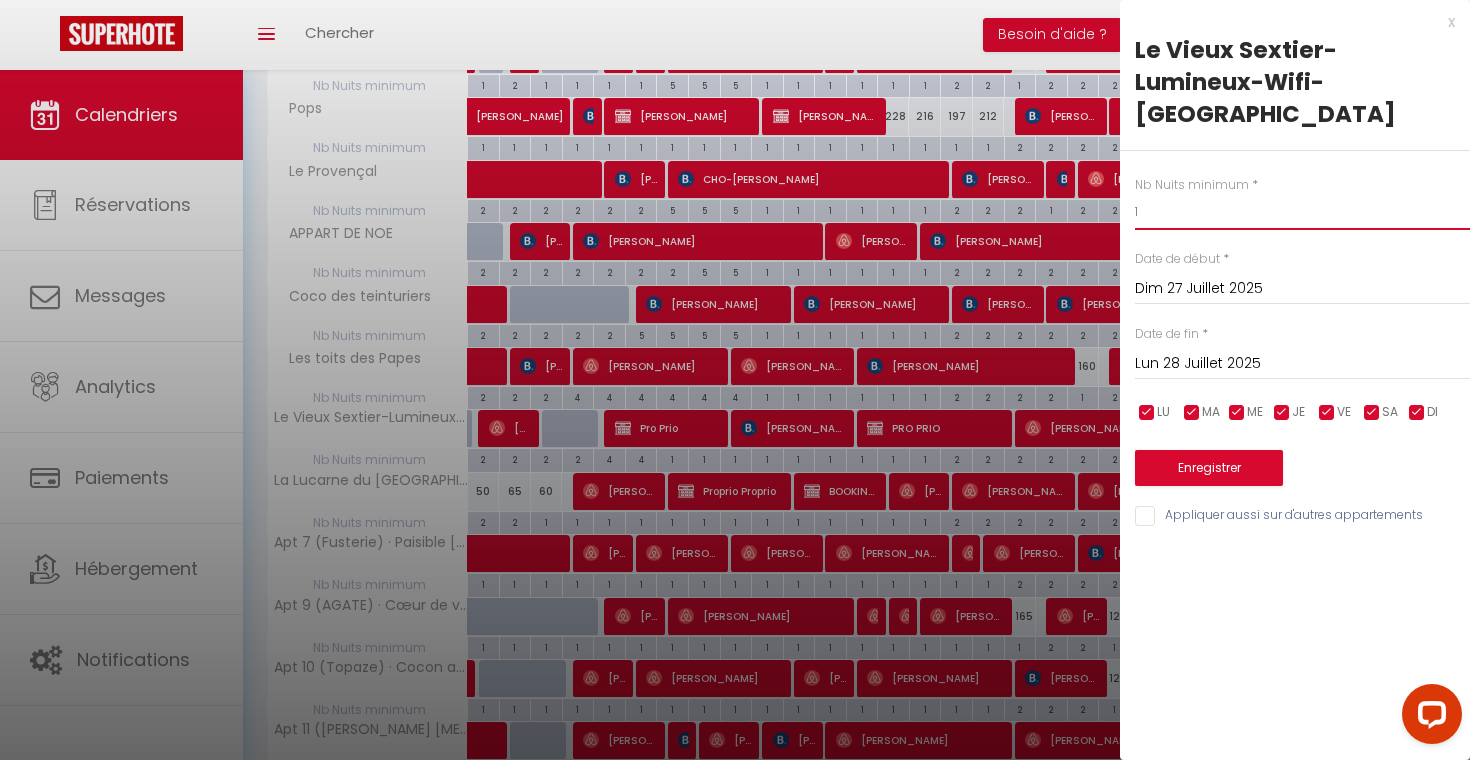 click on "1" at bounding box center [1302, 212] 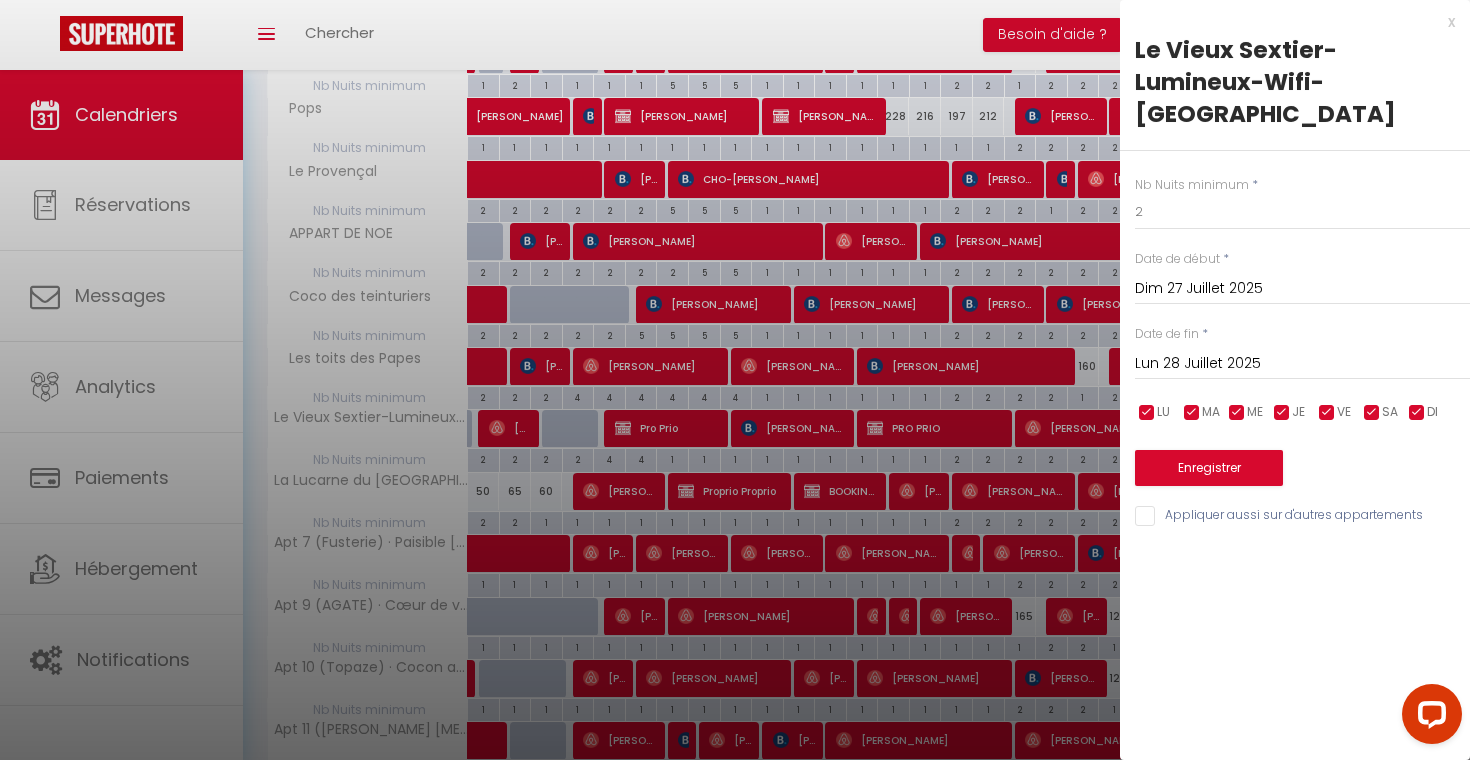 click on "Enregistrer" at bounding box center [1209, 468] 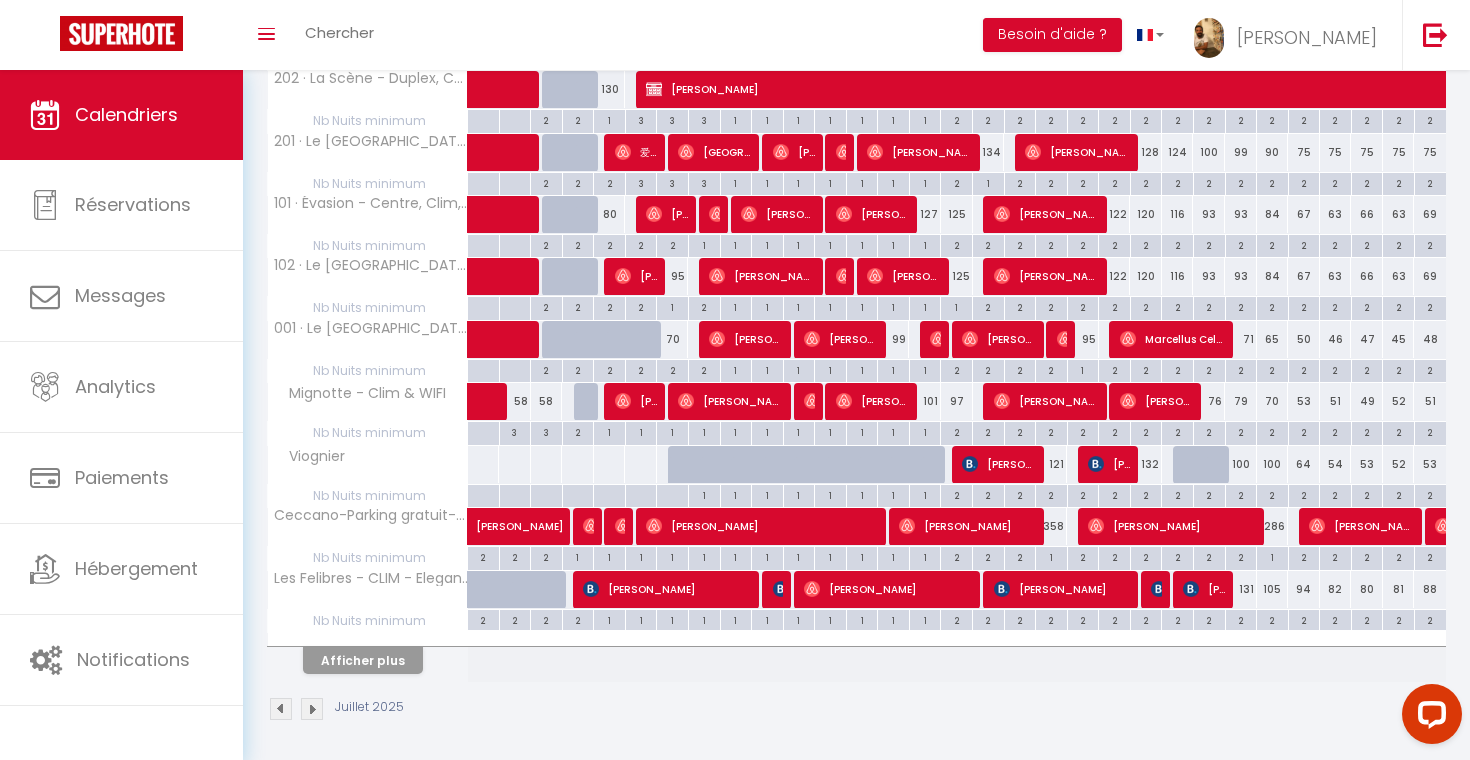 scroll, scrollTop: 407, scrollLeft: 0, axis: vertical 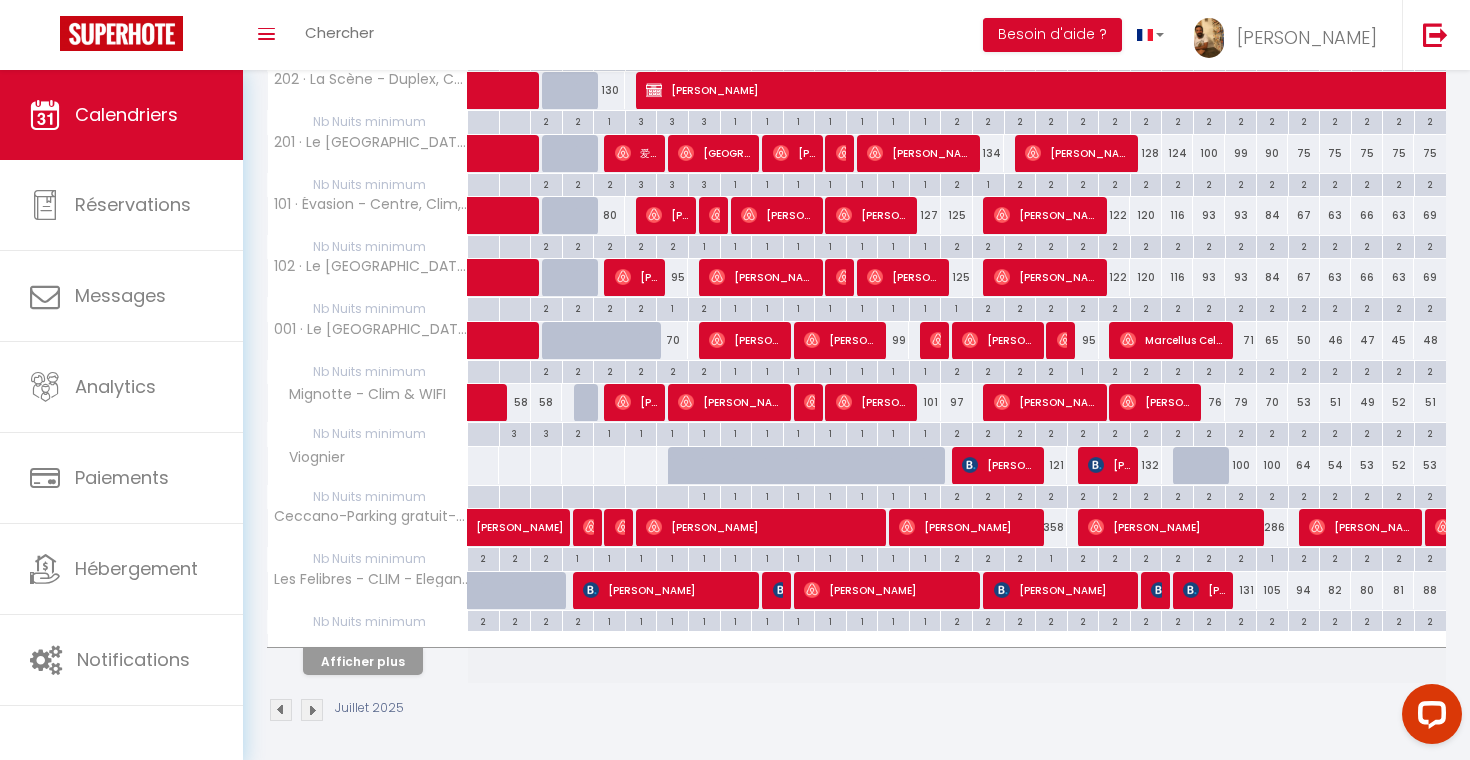 click on "Afficher plus" at bounding box center [363, 661] 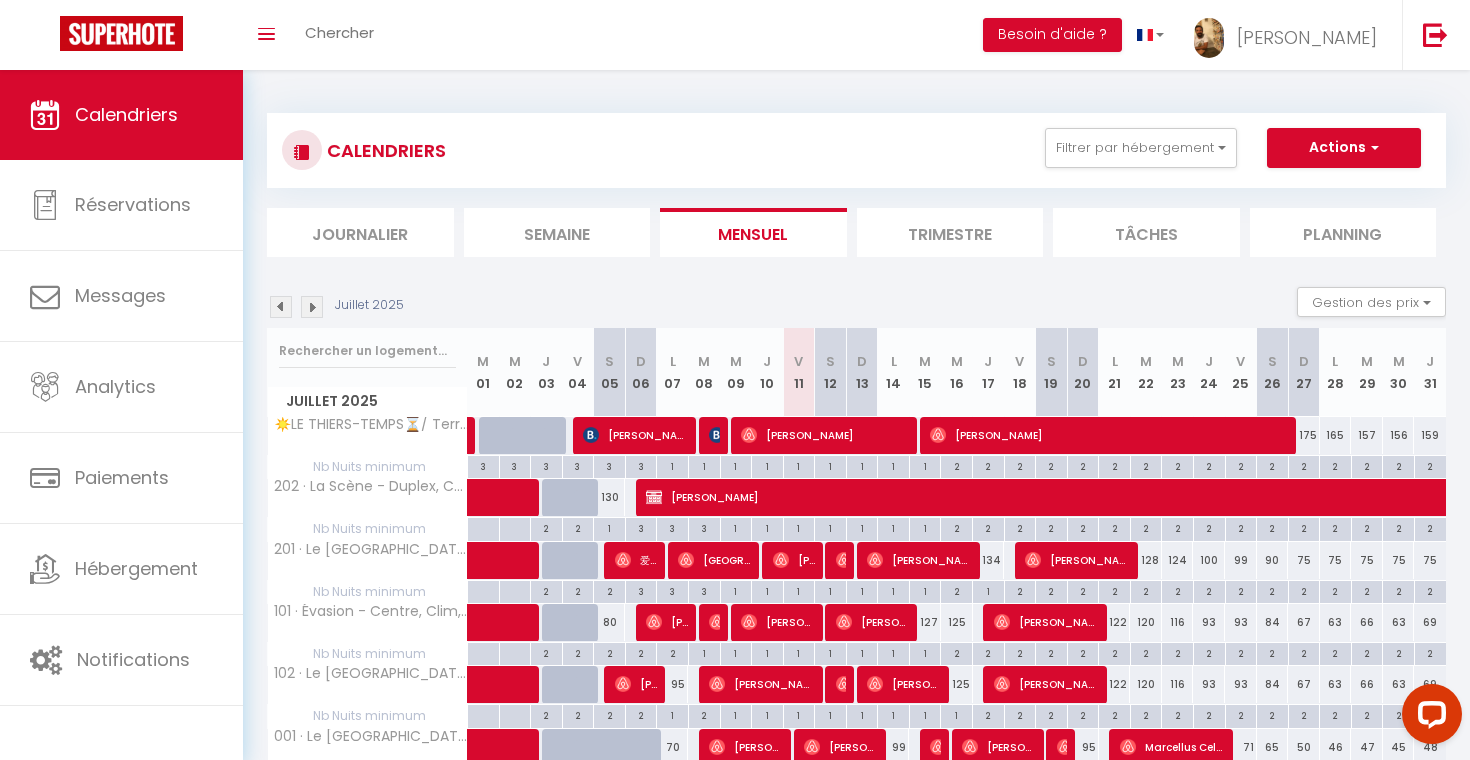 scroll, scrollTop: 0, scrollLeft: 0, axis: both 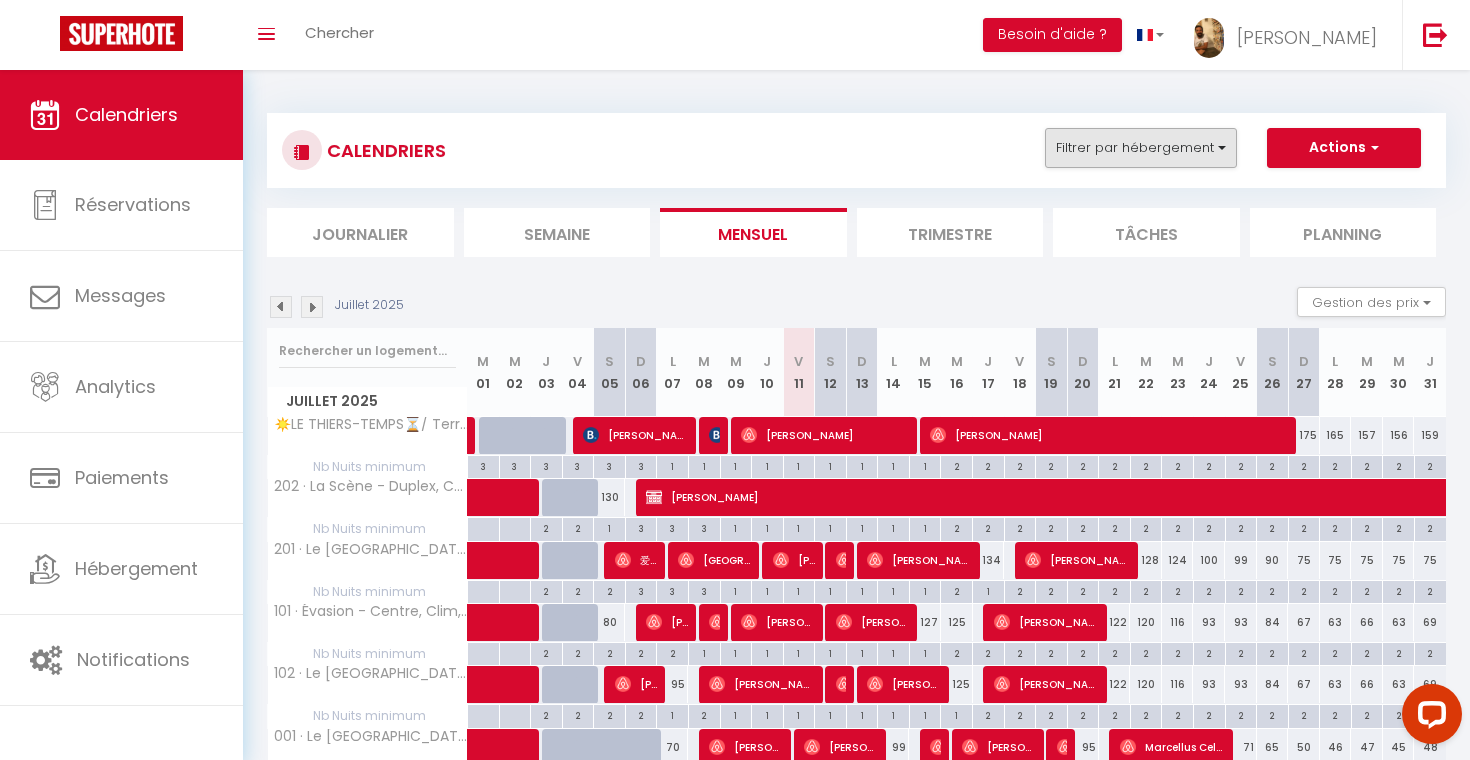 click on "Filtrer par hébergement" at bounding box center (1141, 148) 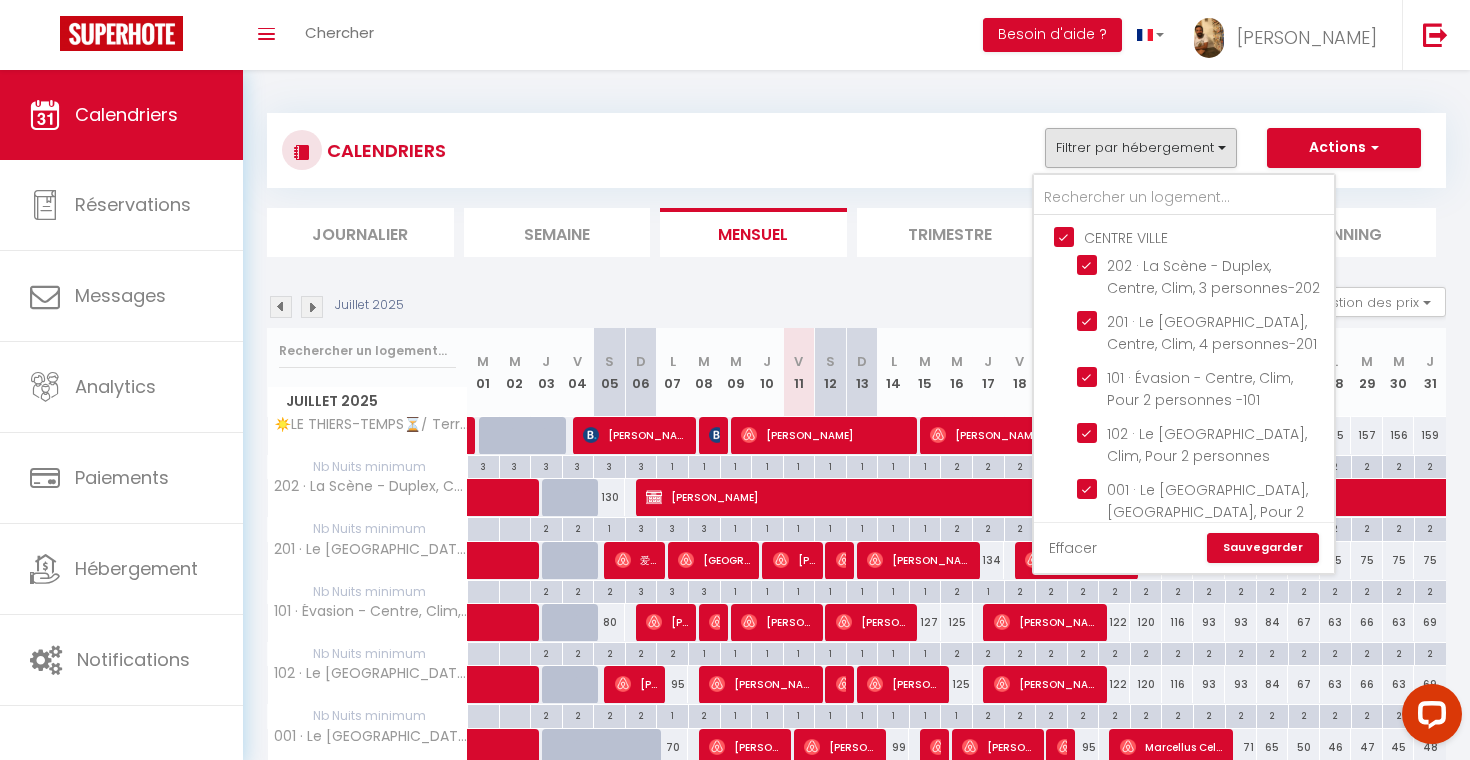 click on "Effacer" at bounding box center (1073, 548) 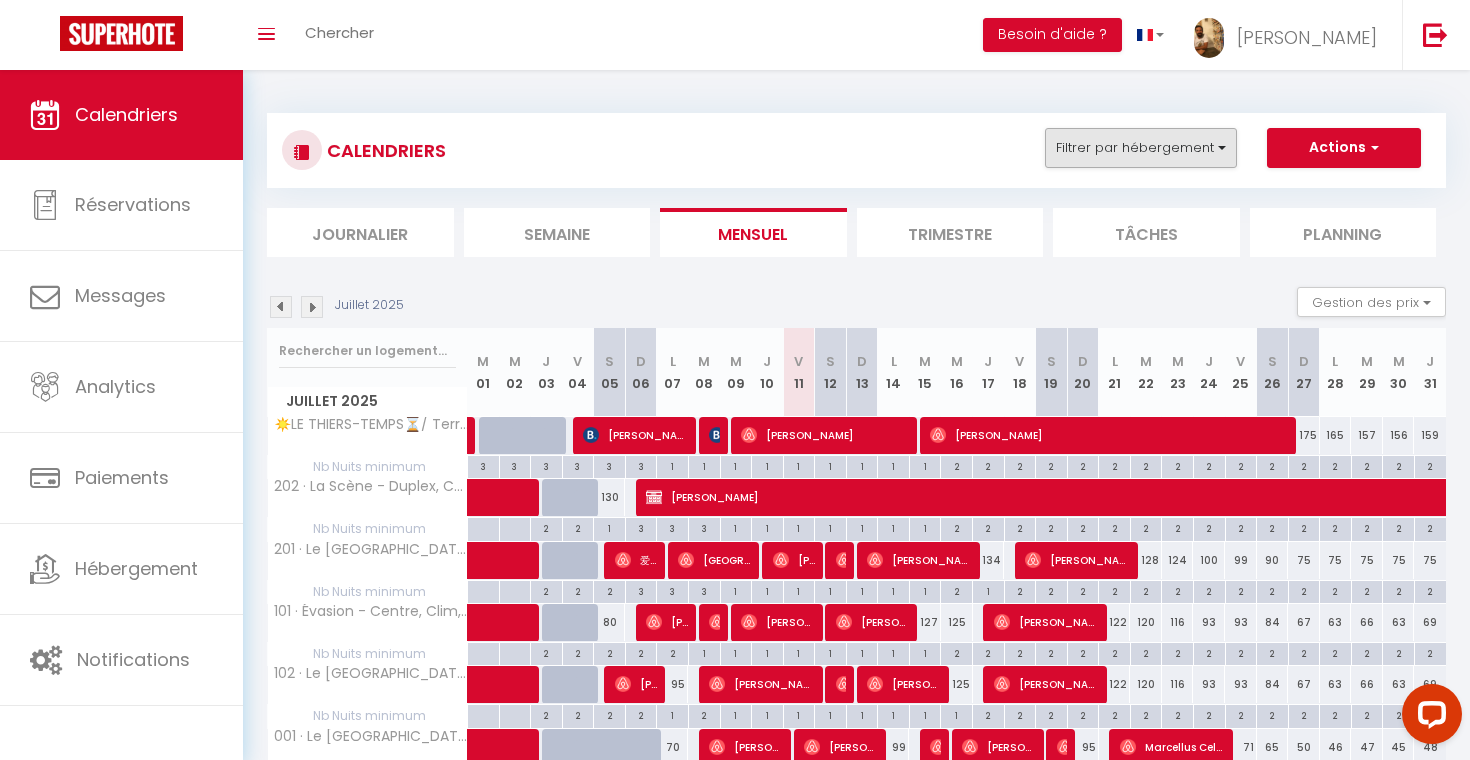 click on "Filtrer par hébergement" at bounding box center (1141, 148) 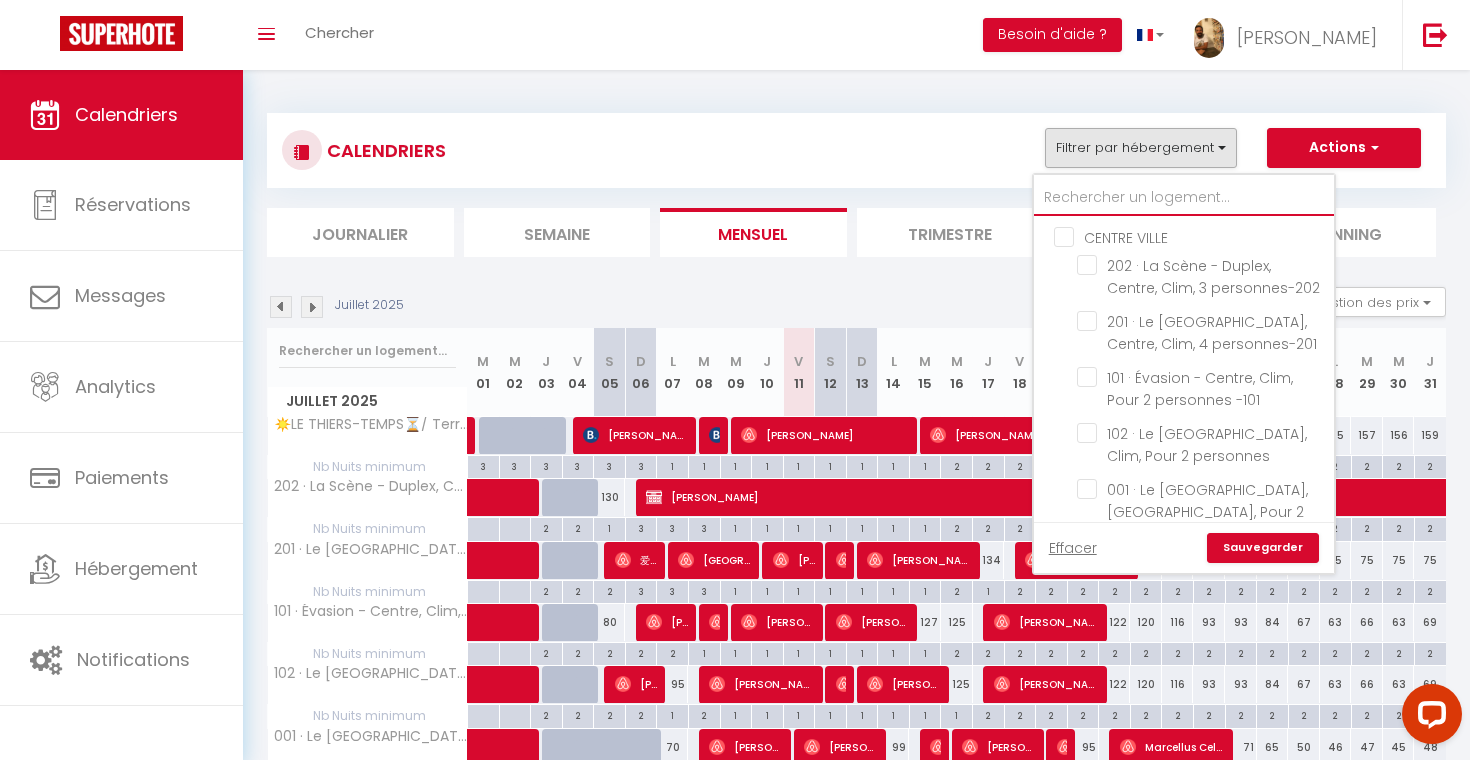 click at bounding box center [1184, 198] 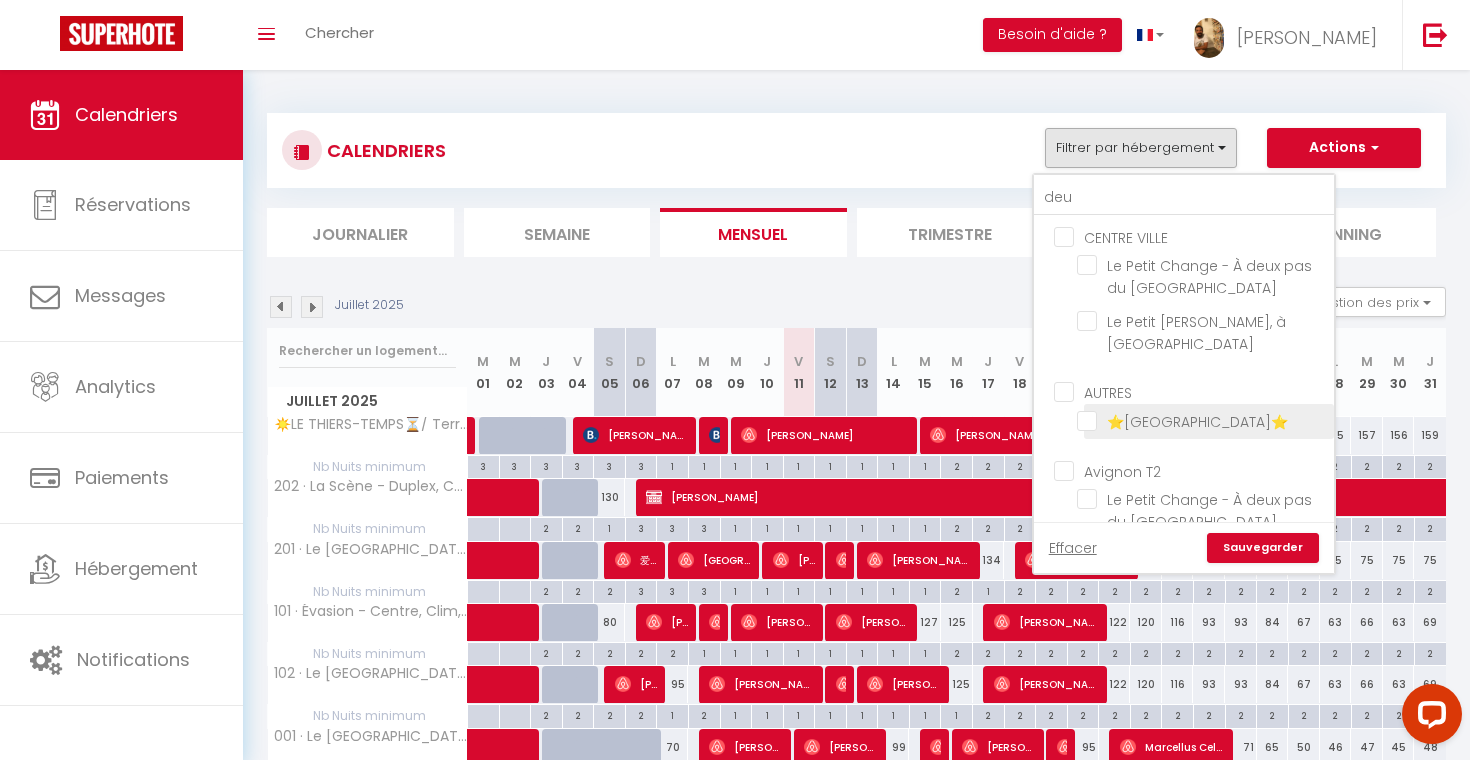 click on "⭐[GEOGRAPHIC_DATA]⭐" at bounding box center (1202, 420) 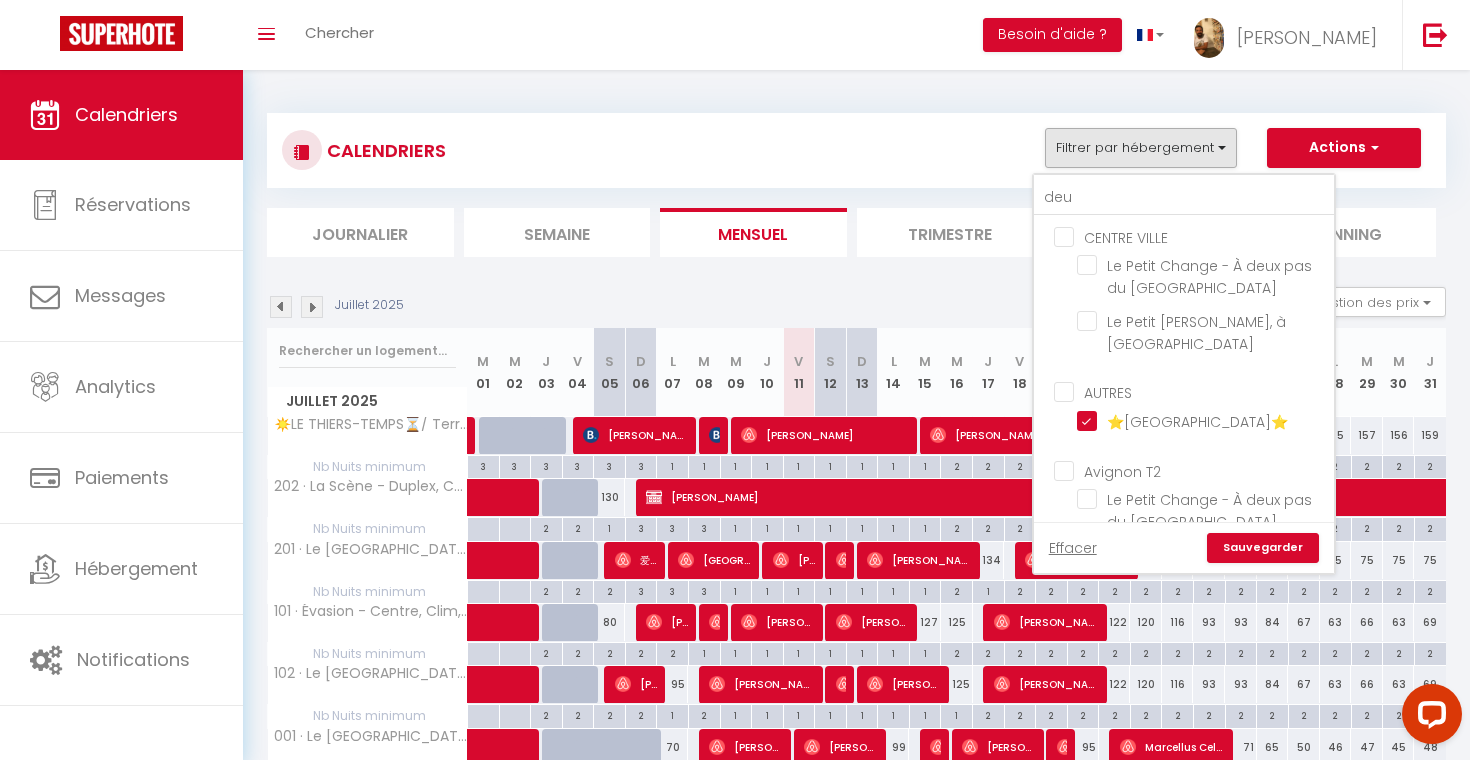 click on "Sauvegarder" at bounding box center (1263, 548) 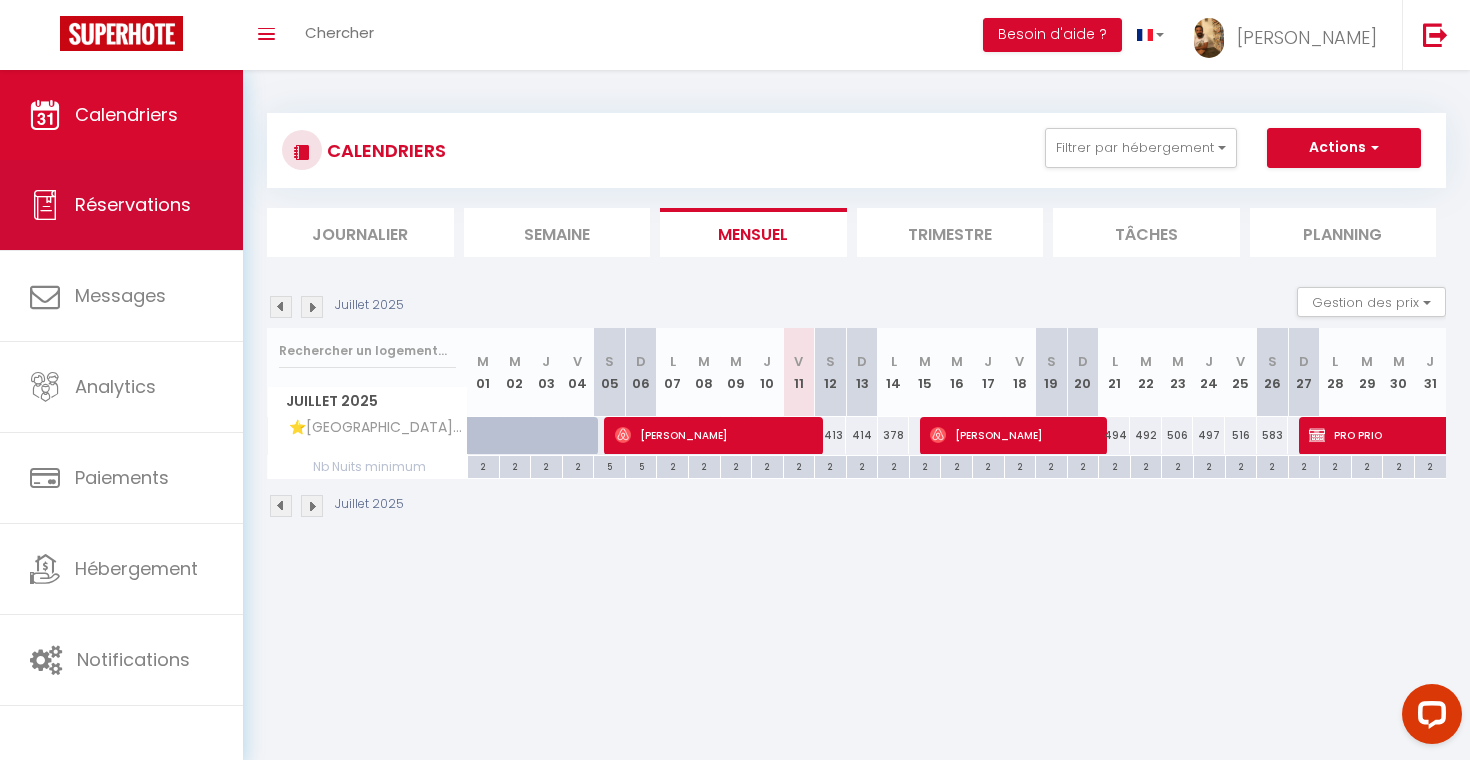 click on "Réservations" at bounding box center [121, 205] 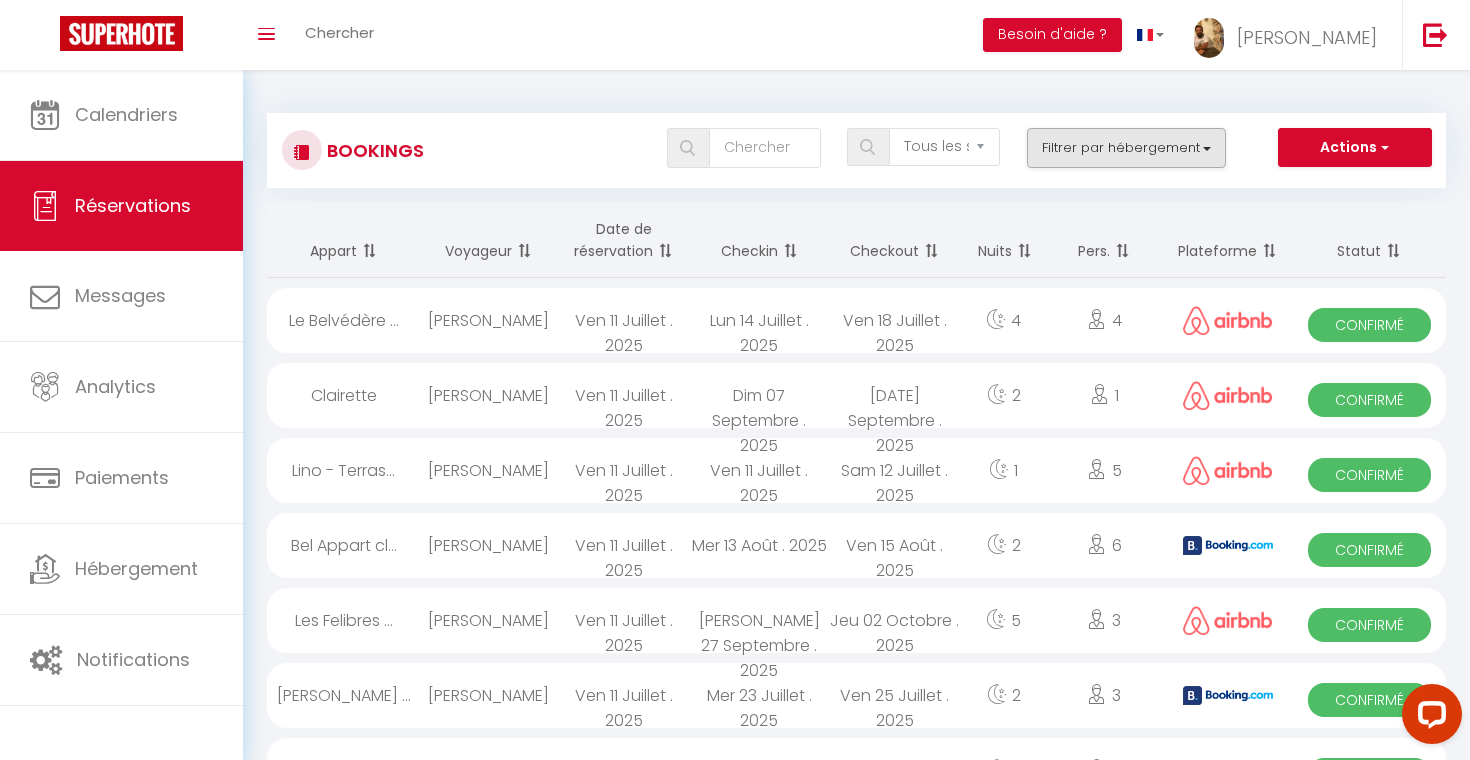 click on "Filtrer par hébergement" at bounding box center (1127, 148) 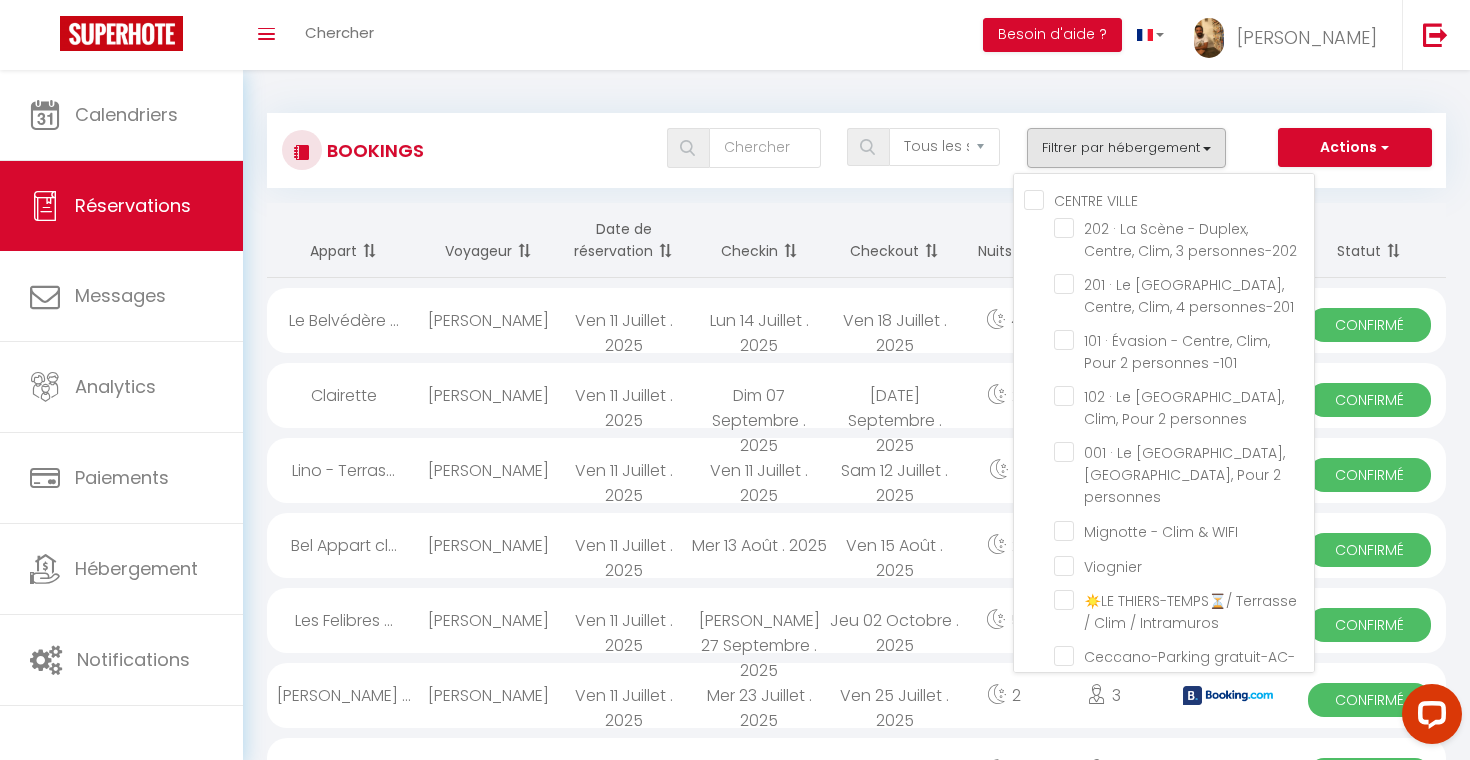 click on "Tous les statuts   Annulé   Confirmé   Non Confirmé   Tout sauf annulé   No Show   Request
Filtrer par hébergement
CENTRE VILLE
202 · [GEOGRAPHIC_DATA], Centre, Clim,  3 personnes-202
201 · Le [GEOGRAPHIC_DATA], Centre, Clim,  4 personnes-201
101 · [GEOGRAPHIC_DATA], Clim, Pour 2 personnes -101
102 · Le [GEOGRAPHIC_DATA], Clim, Pour 2 personnes
001  · Le [GEOGRAPHIC_DATA], [GEOGRAPHIC_DATA], Pour 2 personnes
Mignotte - Clim & WIFI
Viognier
☀️[PERSON_NAME]-TEMPS⏳/ Terrasse / Clim / Intramuros" at bounding box center (905, 148) 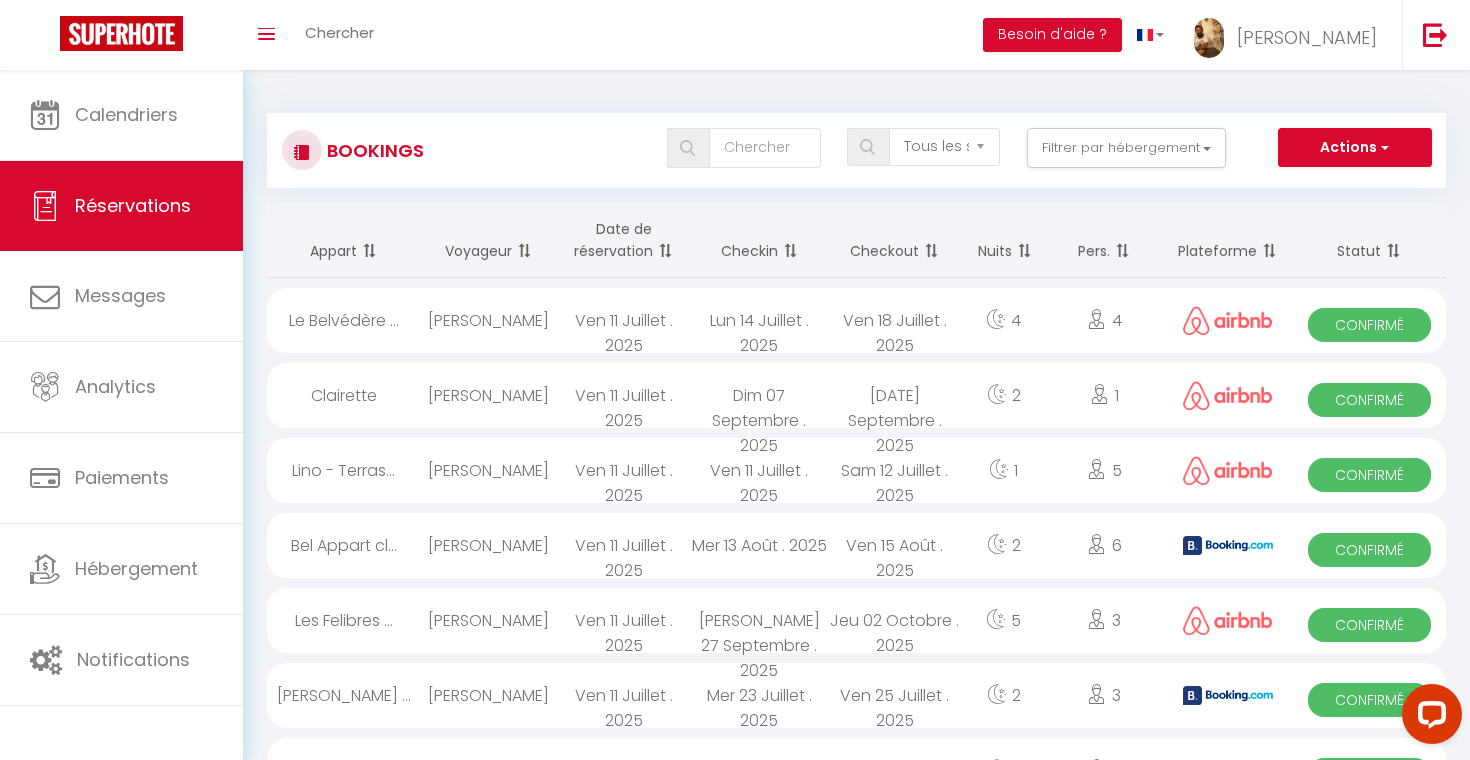 click on "Lun 14 Juillet . 2025" at bounding box center [759, 320] 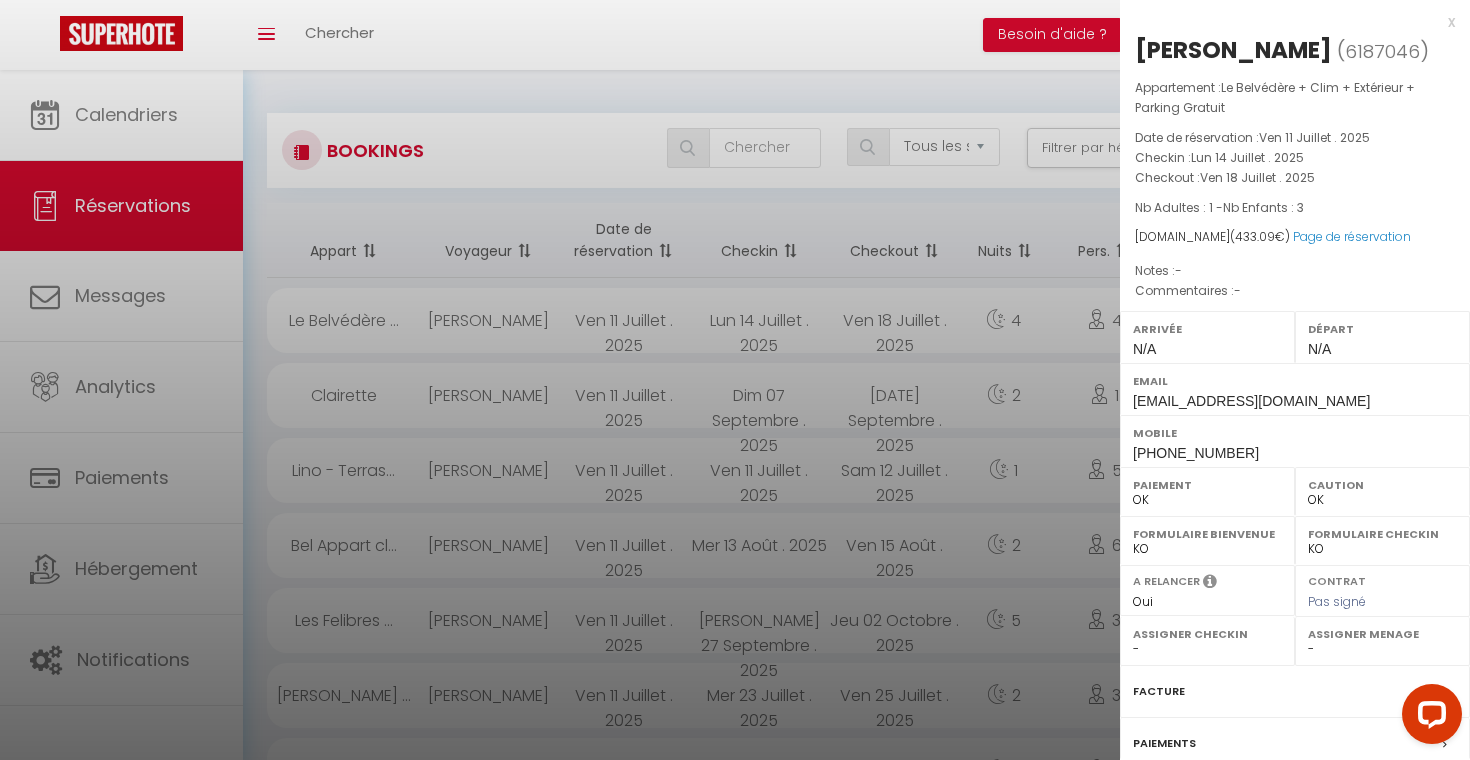 click on "x" at bounding box center [1287, 22] 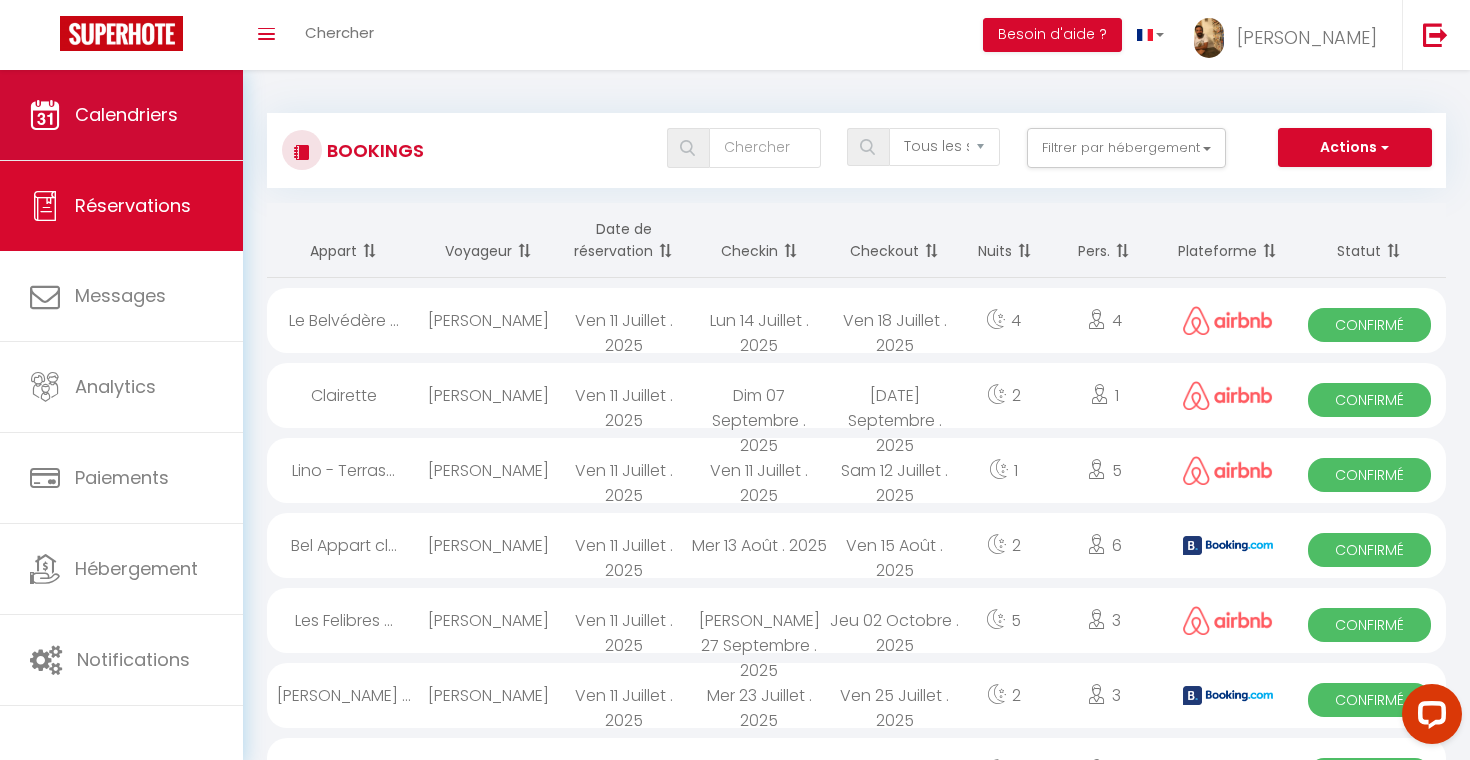 click on "Calendriers" at bounding box center [121, 115] 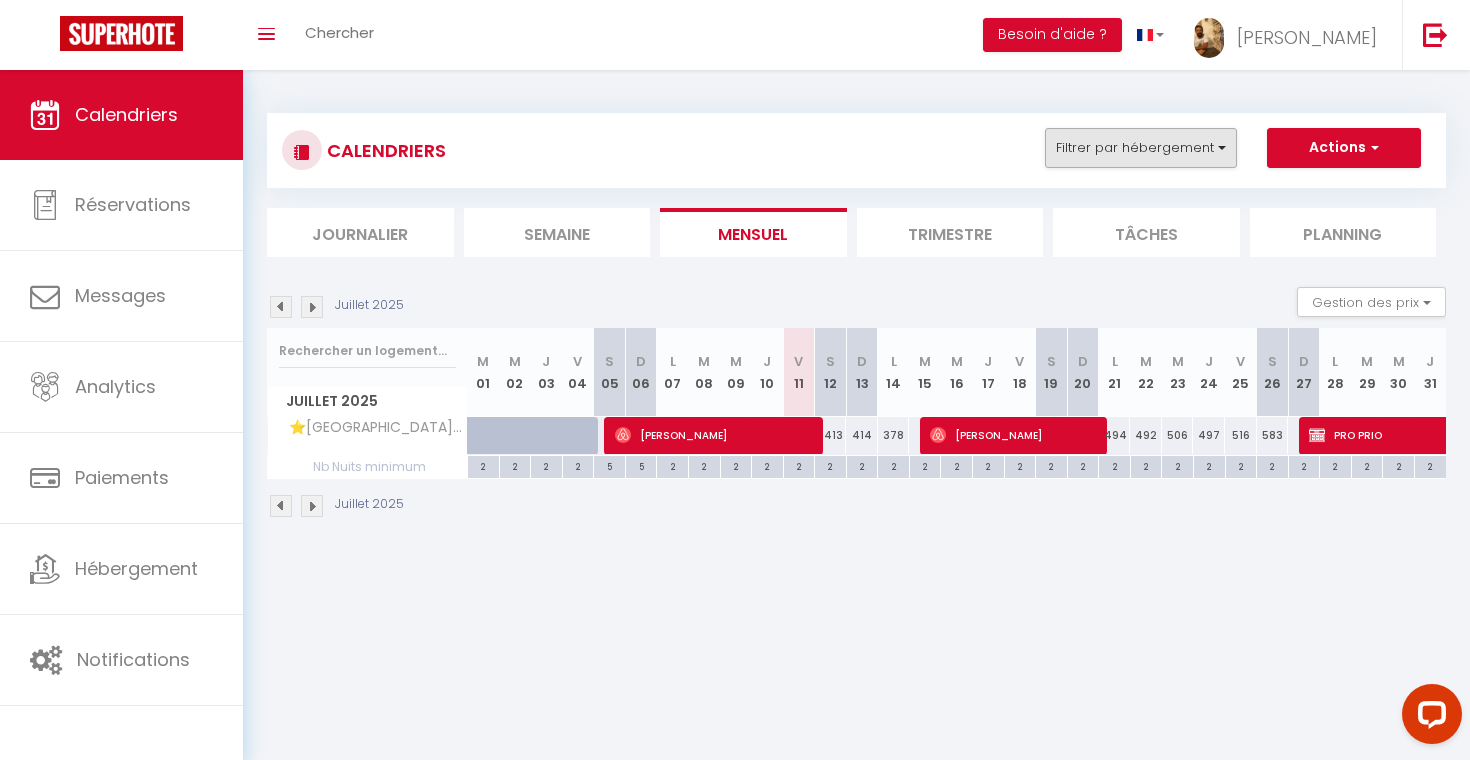 click on "Filtrer par hébergement" at bounding box center [1141, 148] 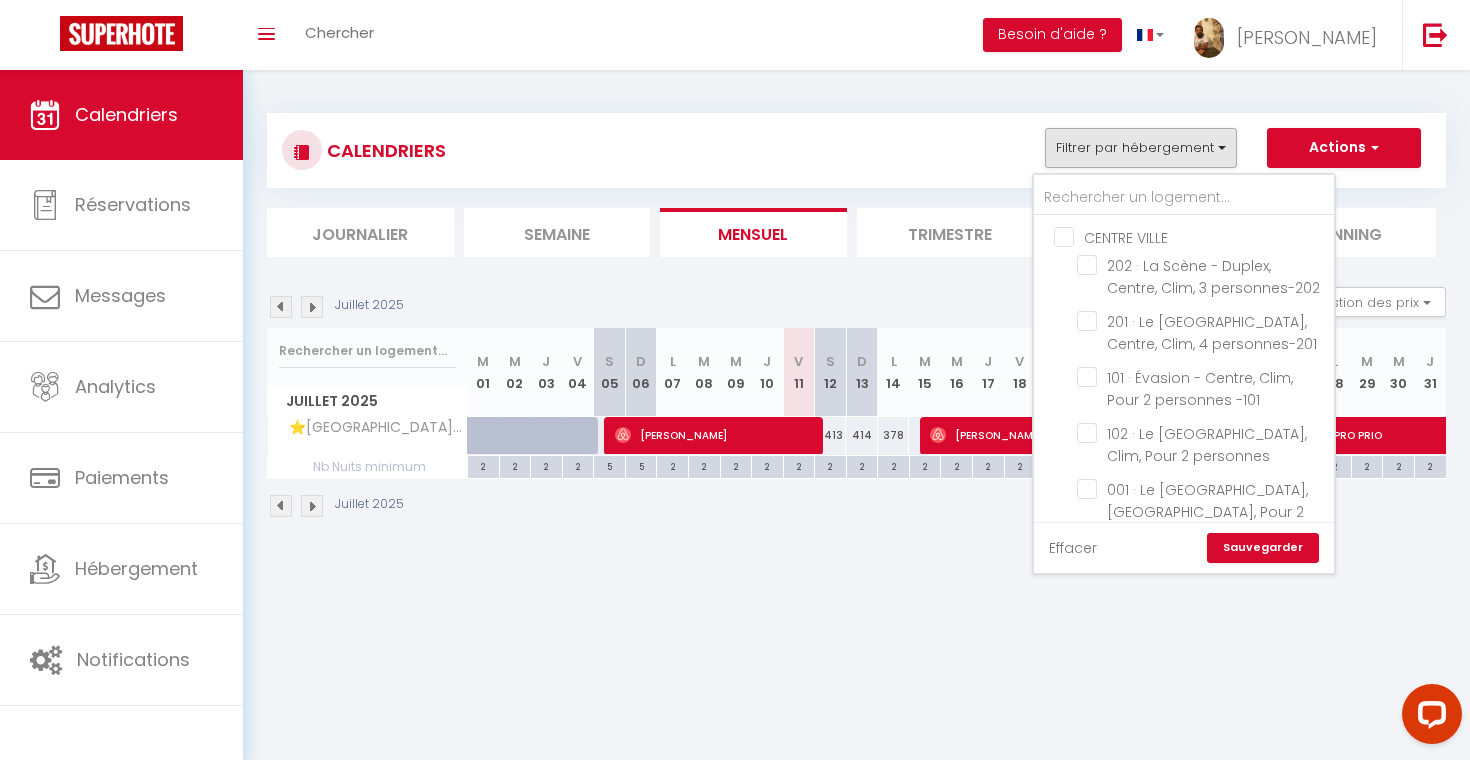 click on "Effacer" at bounding box center (1073, 548) 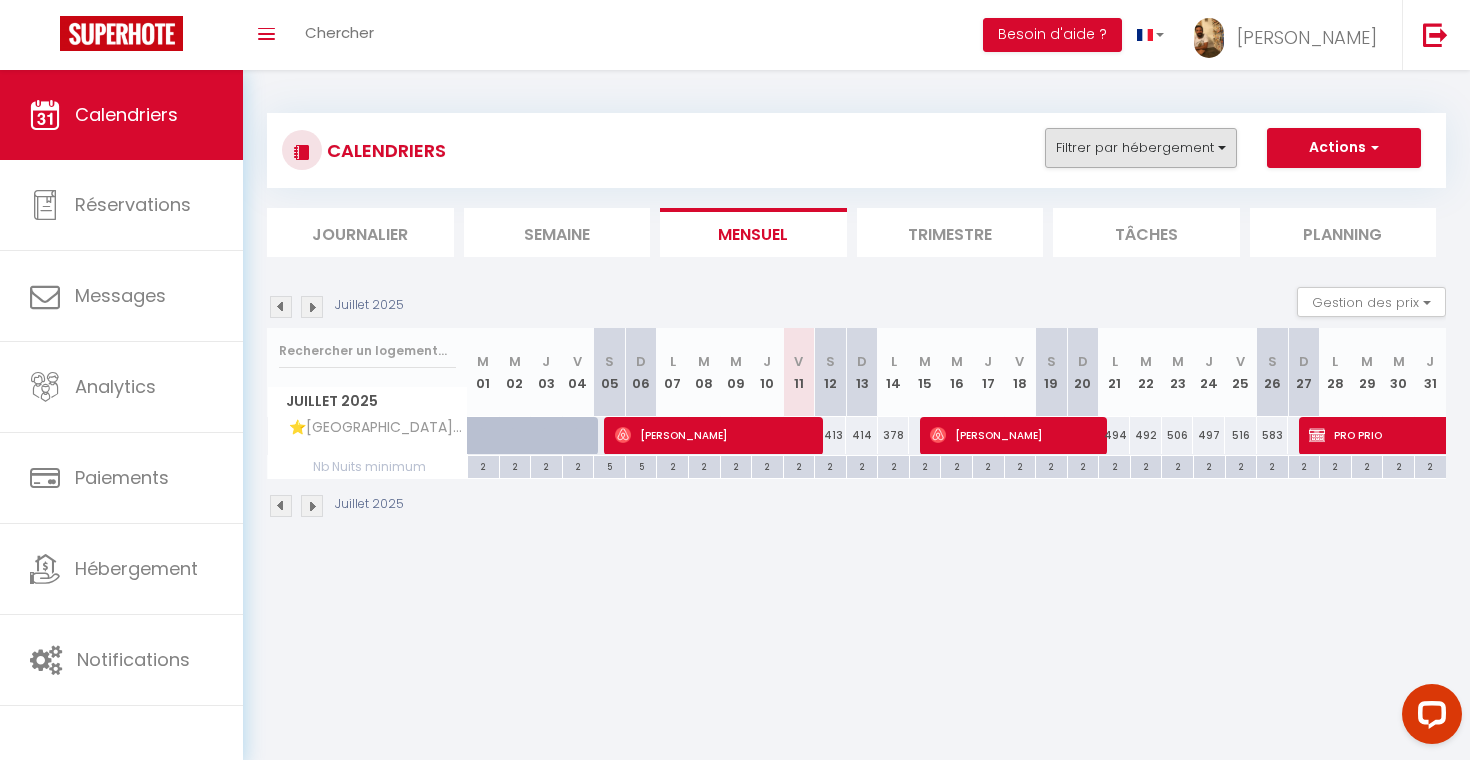 click on "Filtrer par hébergement" at bounding box center [1141, 148] 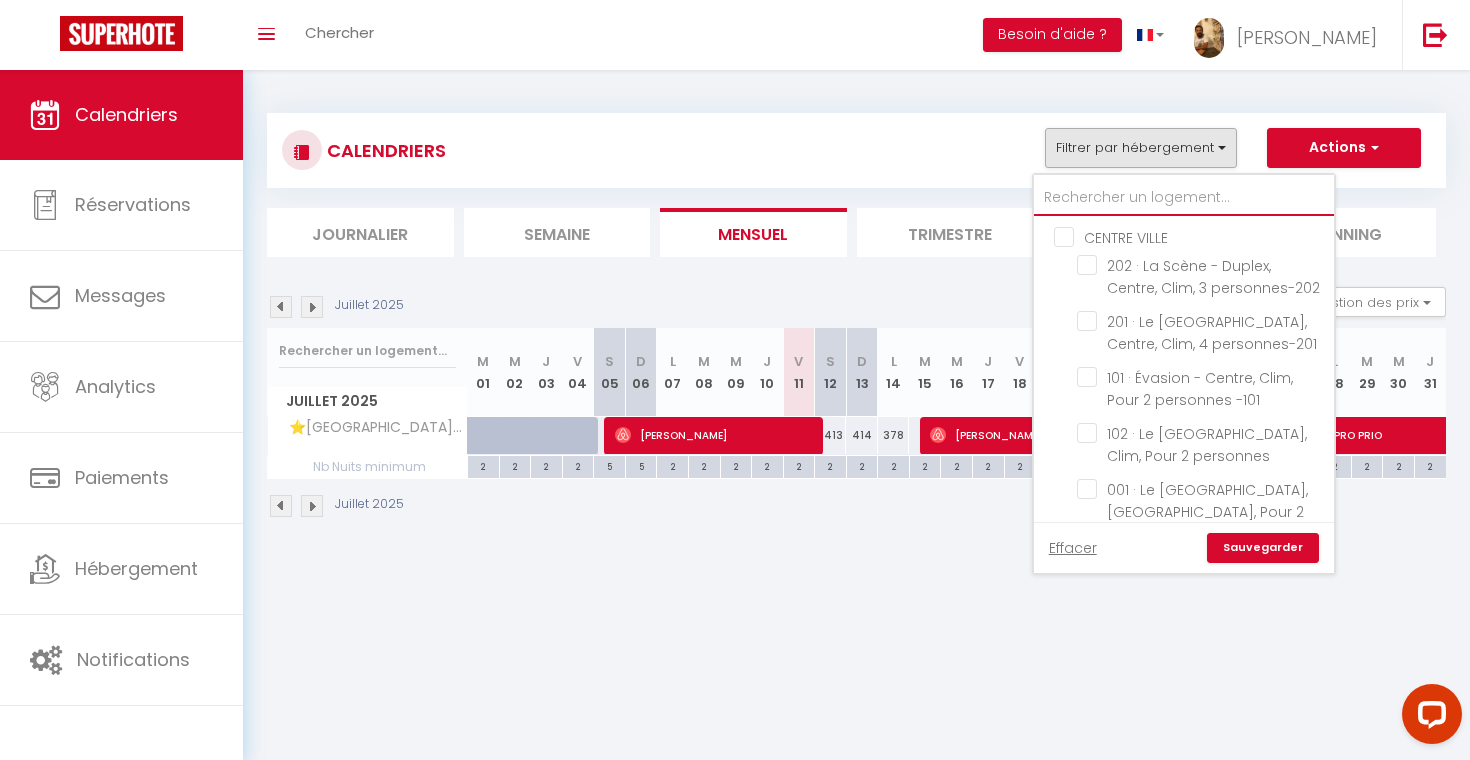 click at bounding box center [1184, 198] 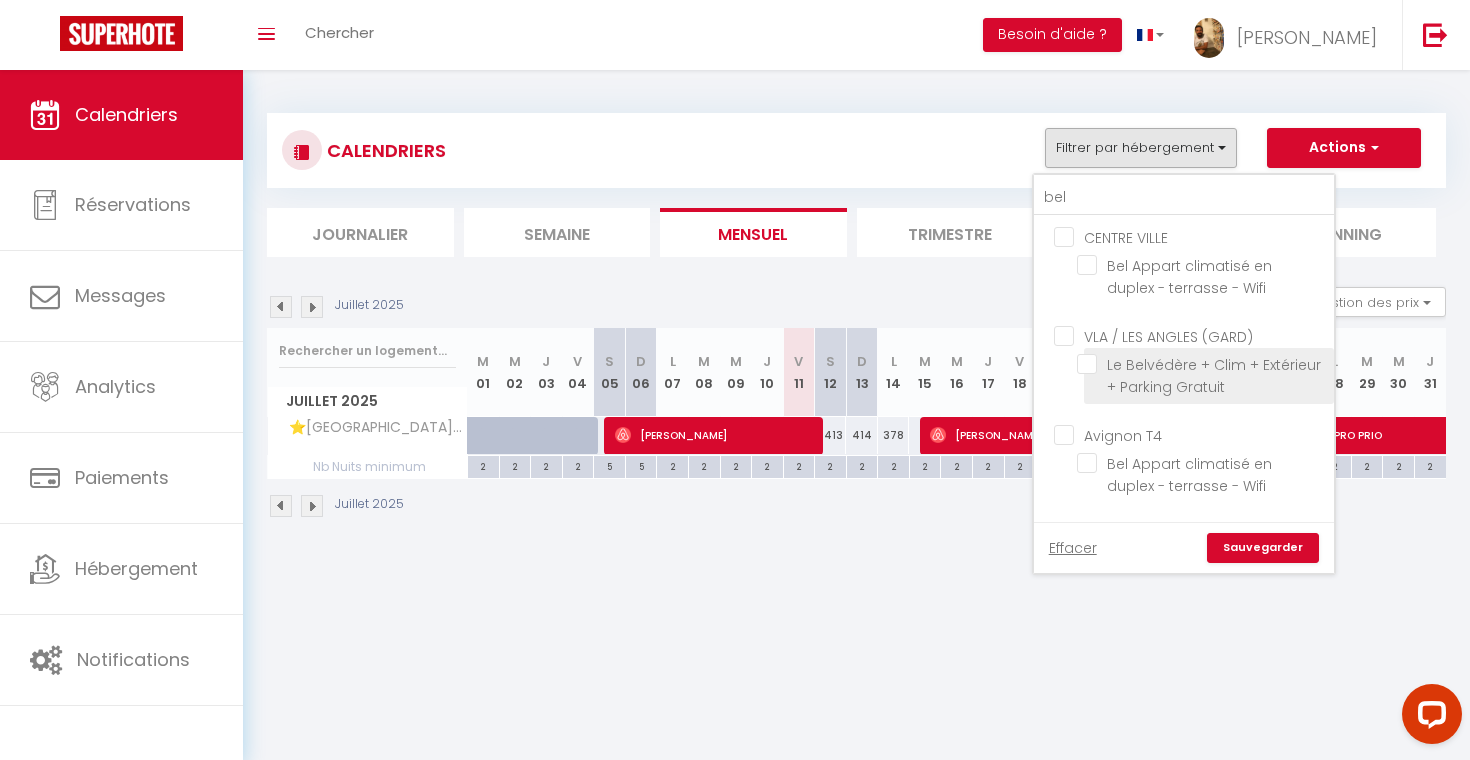 click on "Le Belvédère + Clim + Extérieur + Parking Gratuit" at bounding box center [1202, 364] 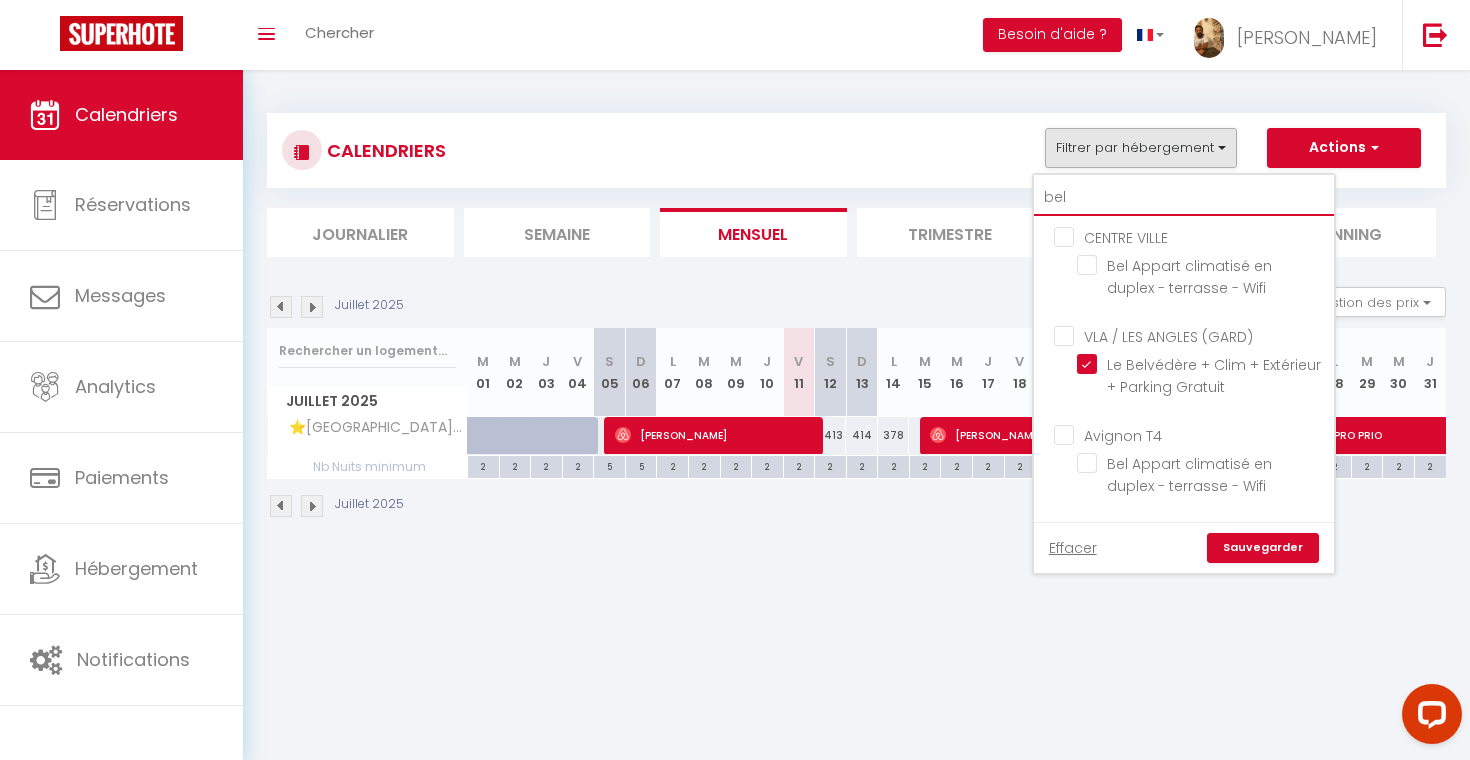 click on "bel" at bounding box center (1184, 198) 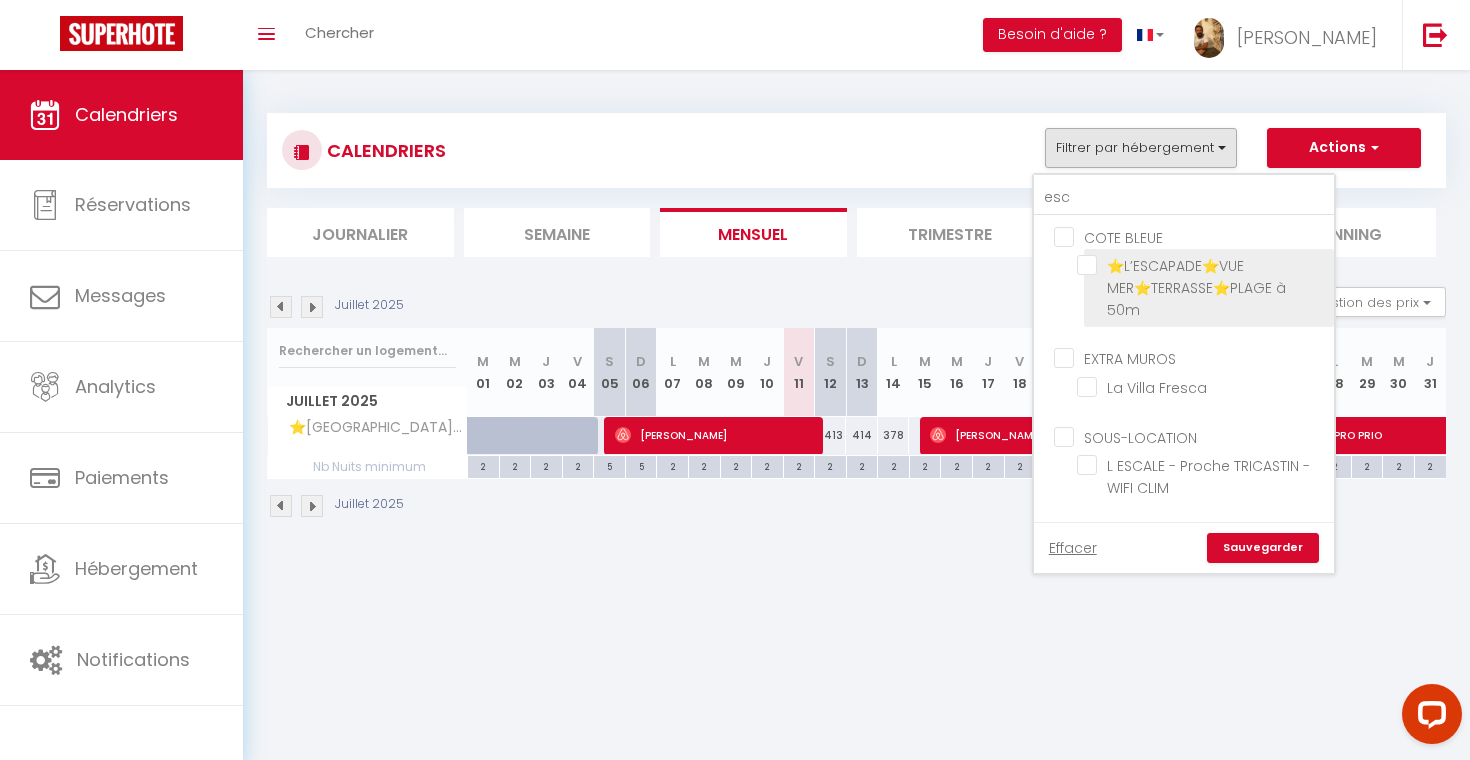 click on "⭐L’ESCAPADE⭐VUE MER⭐TERRASSE⭐PLAGE à 50m" at bounding box center (1202, 265) 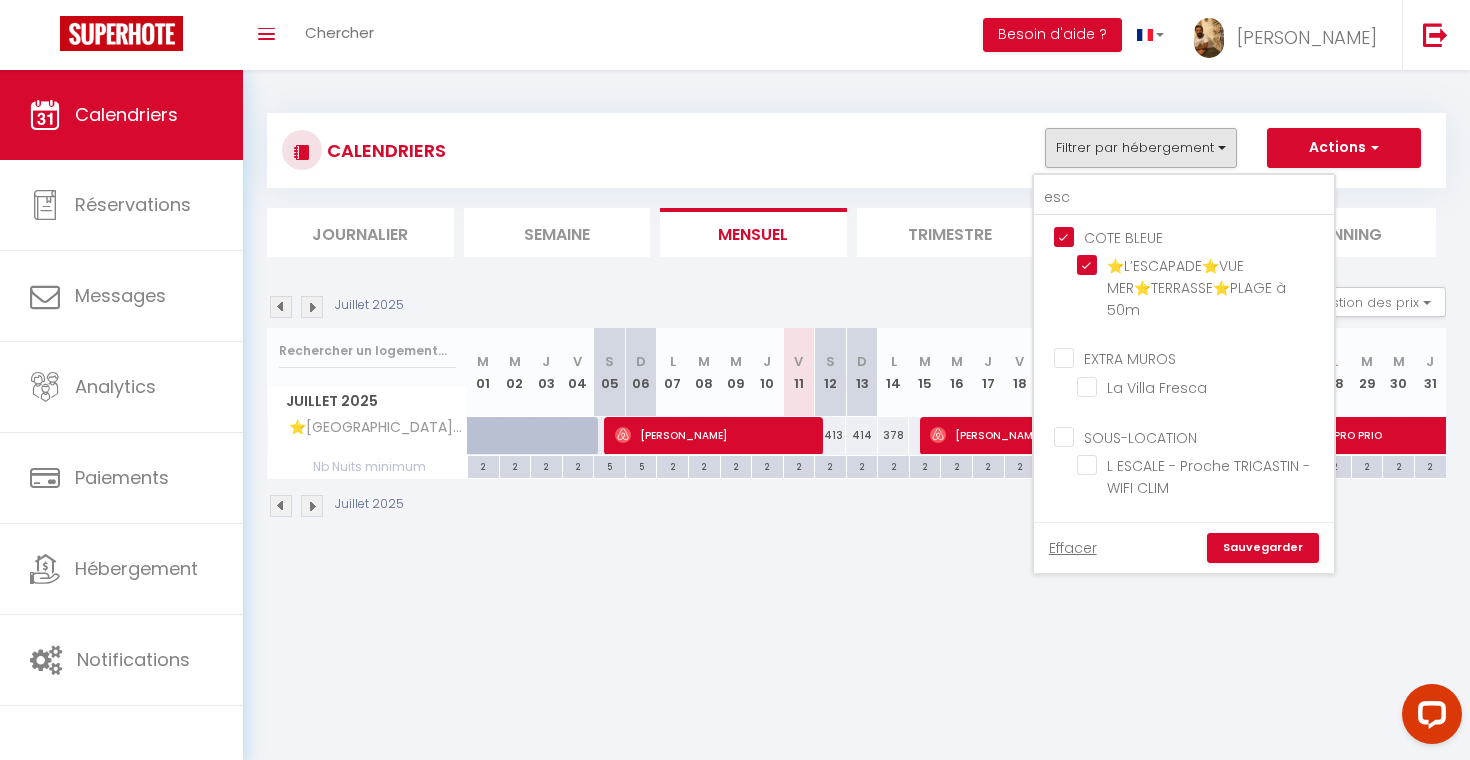 click on "Sauvegarder" at bounding box center [1263, 548] 